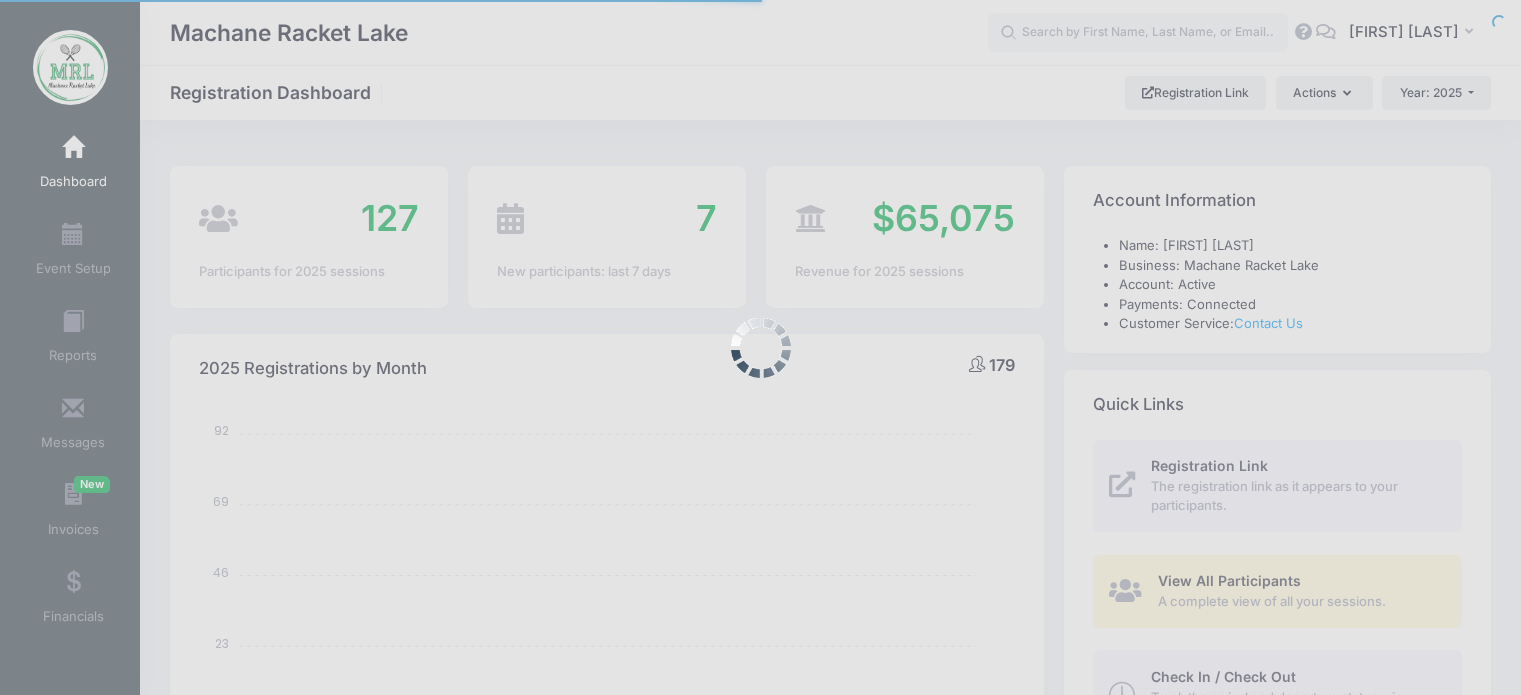 select 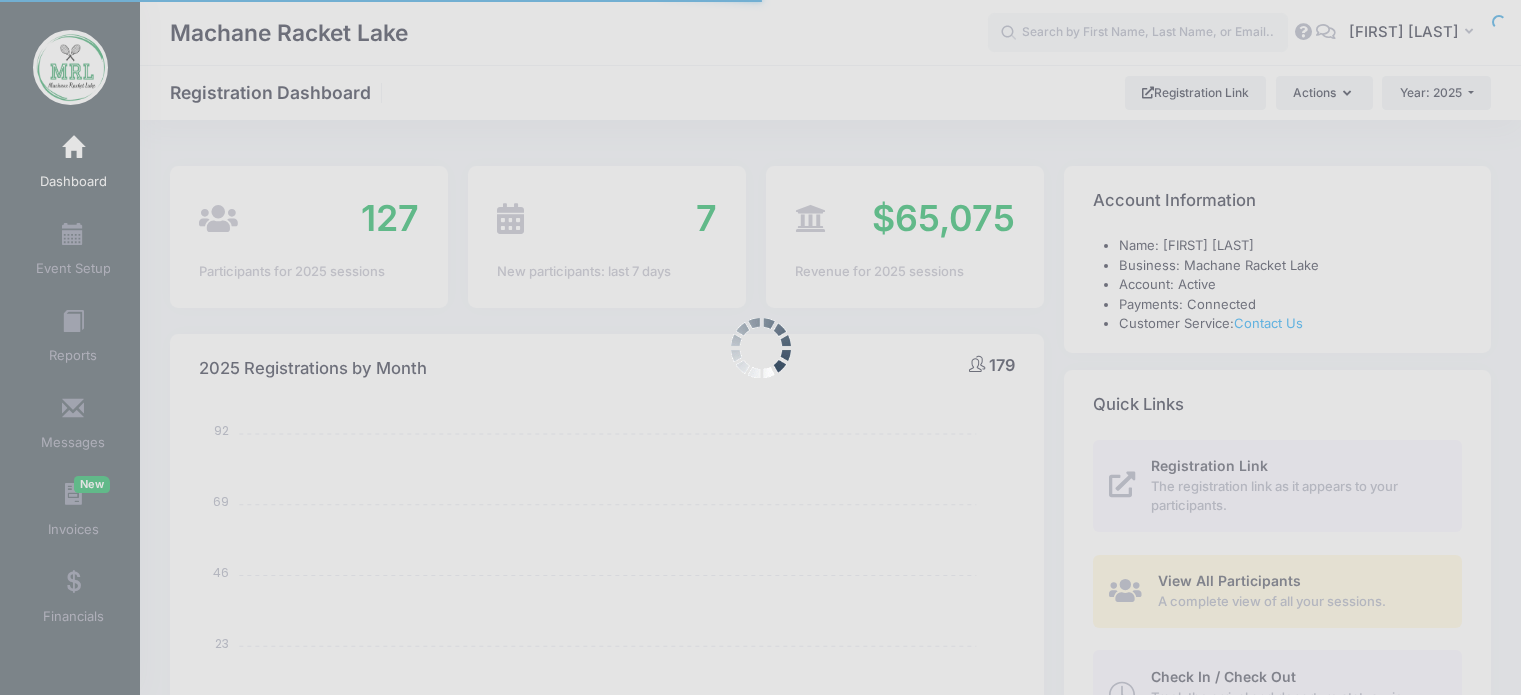 scroll, scrollTop: 0, scrollLeft: 0, axis: both 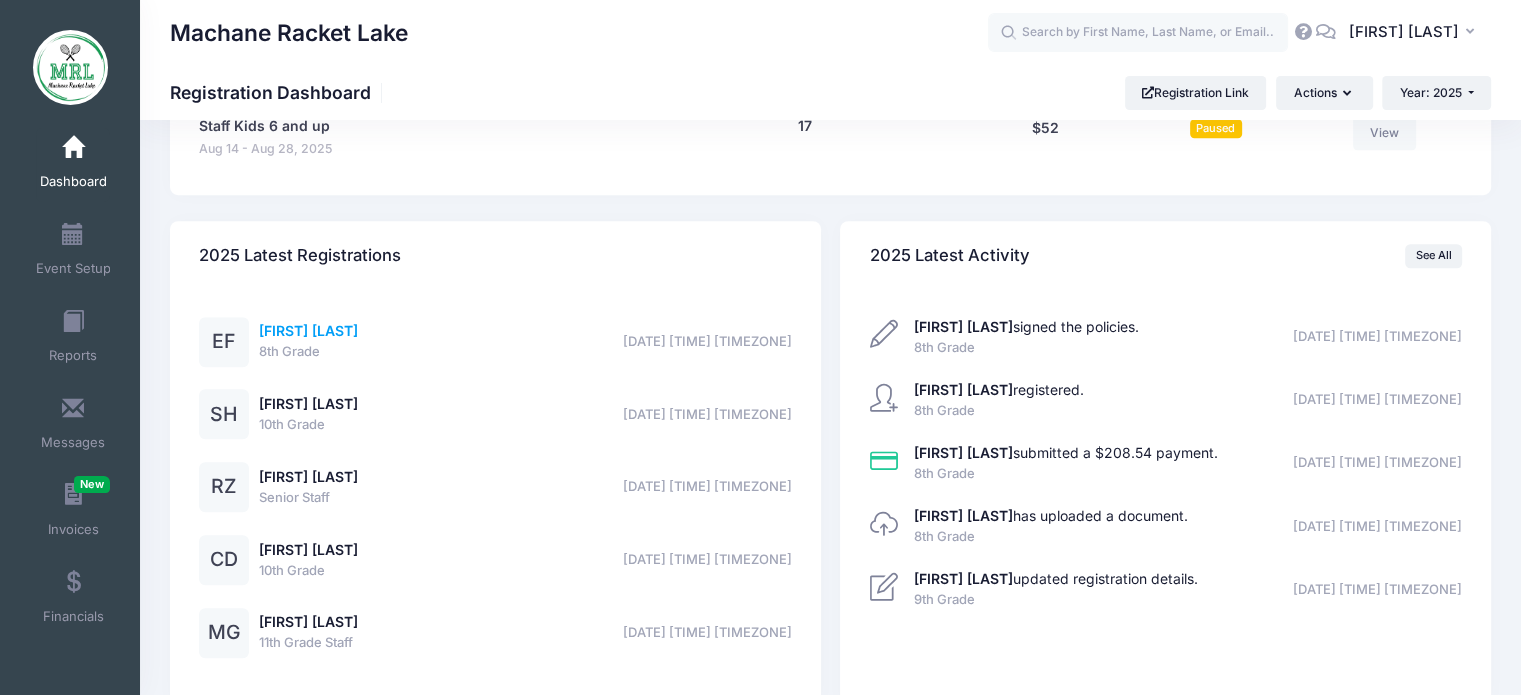 click on "[FIRST] [LAST]" at bounding box center [308, 330] 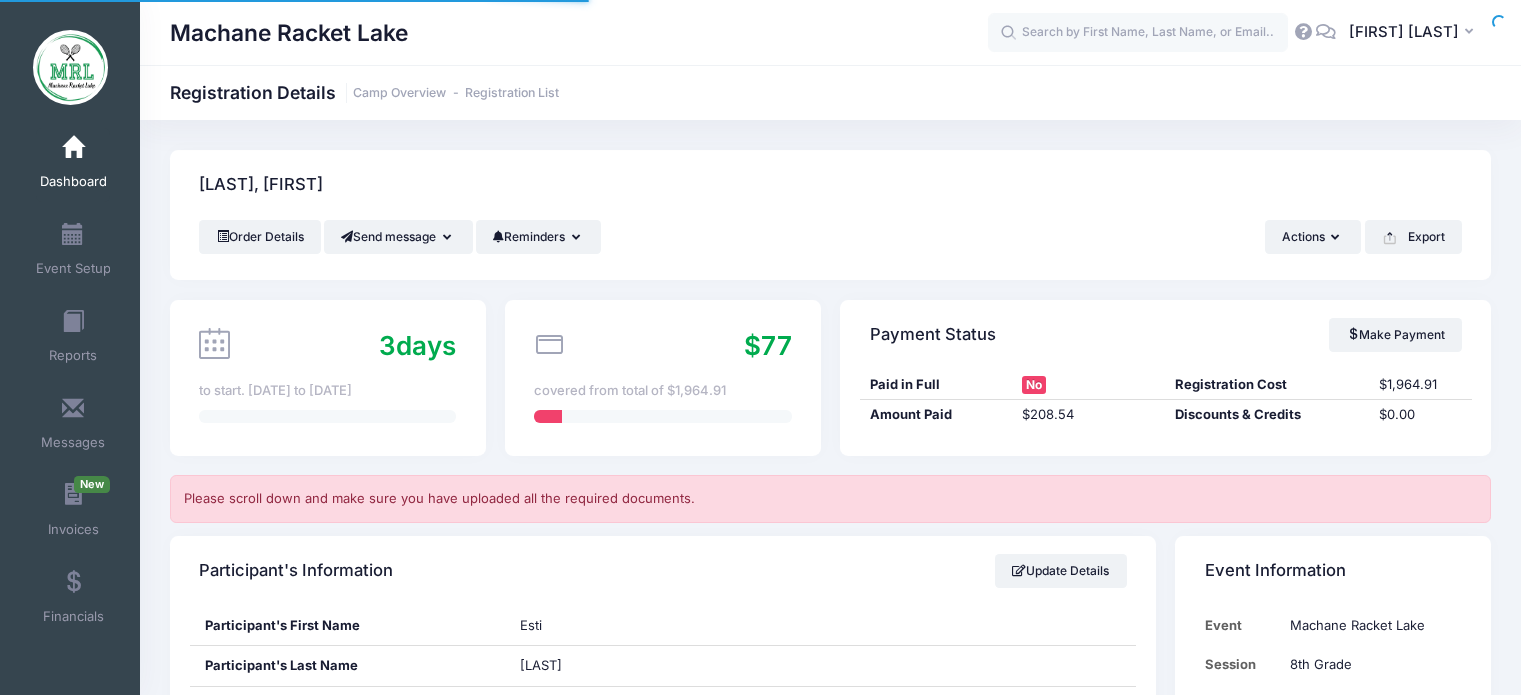 scroll, scrollTop: 0, scrollLeft: 0, axis: both 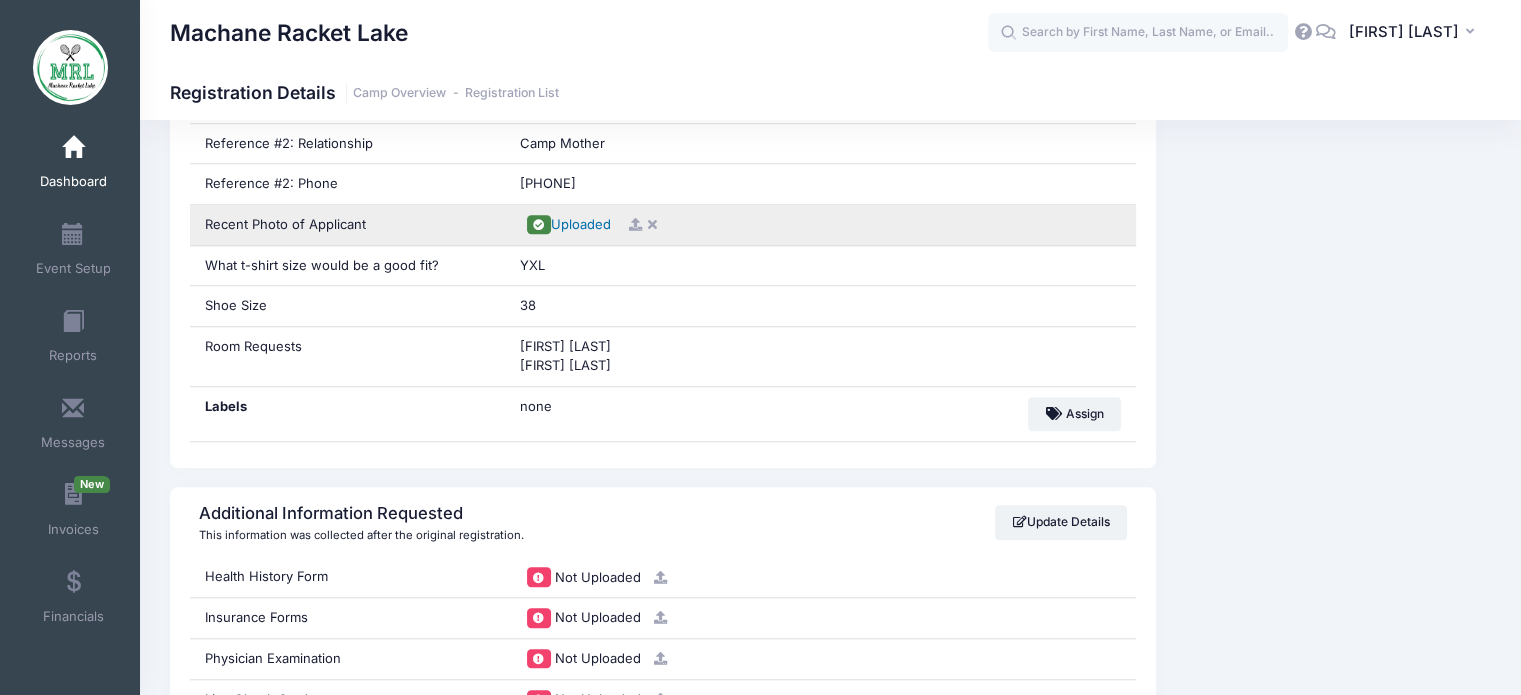 click on "Uploaded" at bounding box center [581, 224] 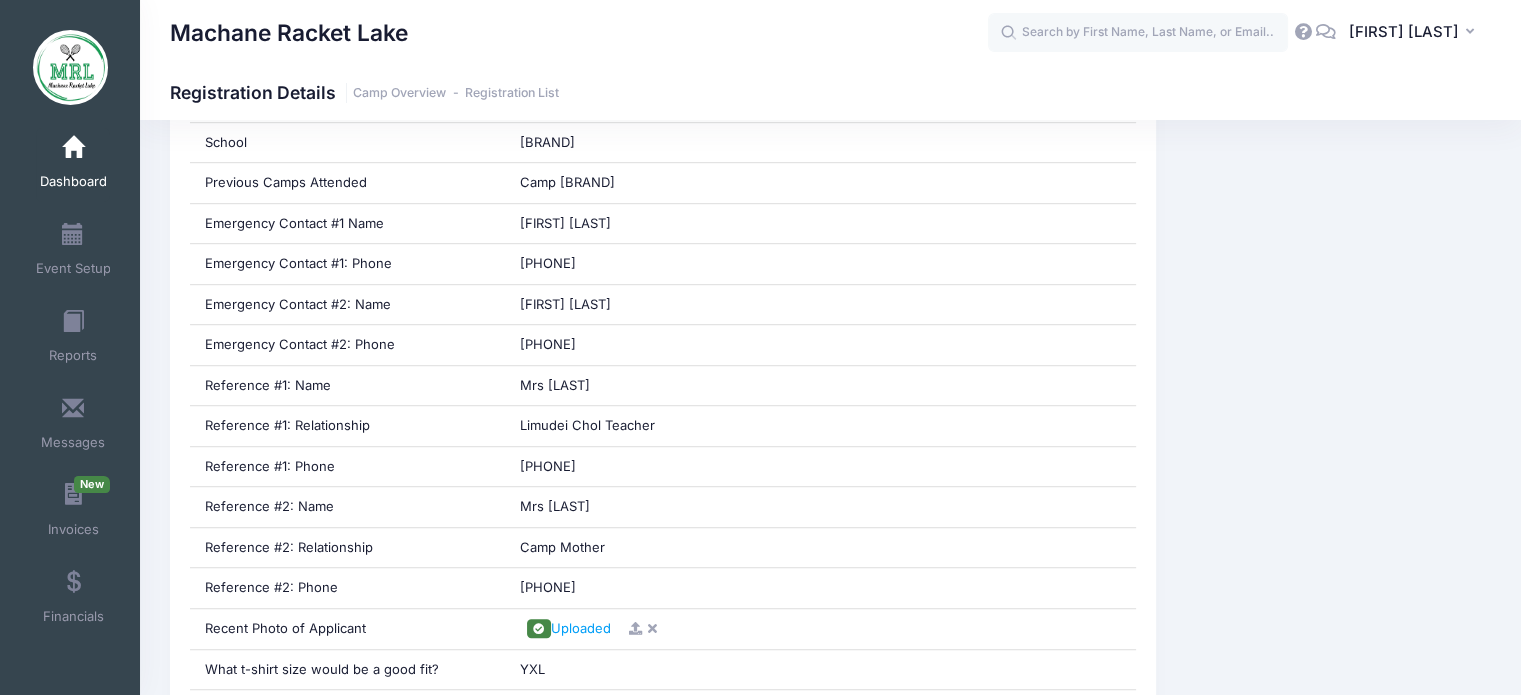 scroll, scrollTop: 1208, scrollLeft: 0, axis: vertical 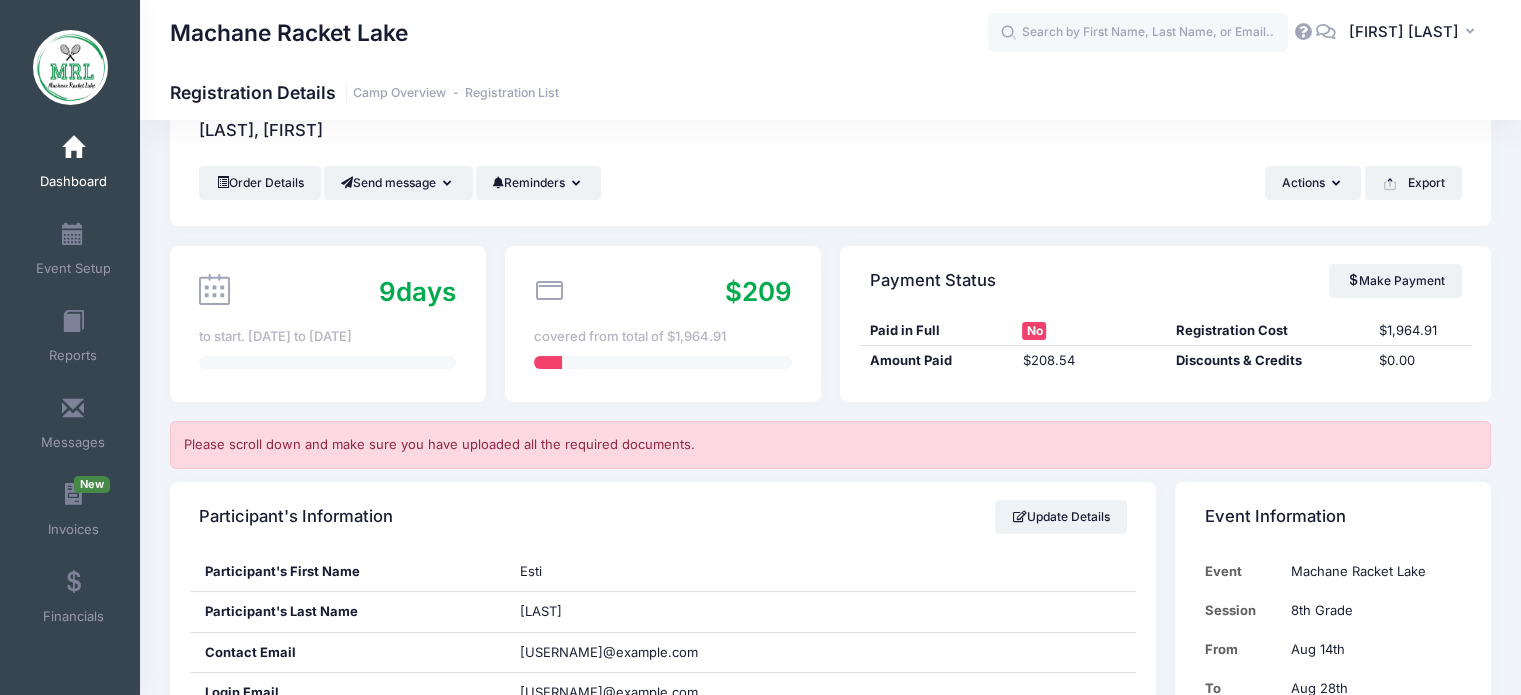 click on "Dashboard" at bounding box center [73, 182] 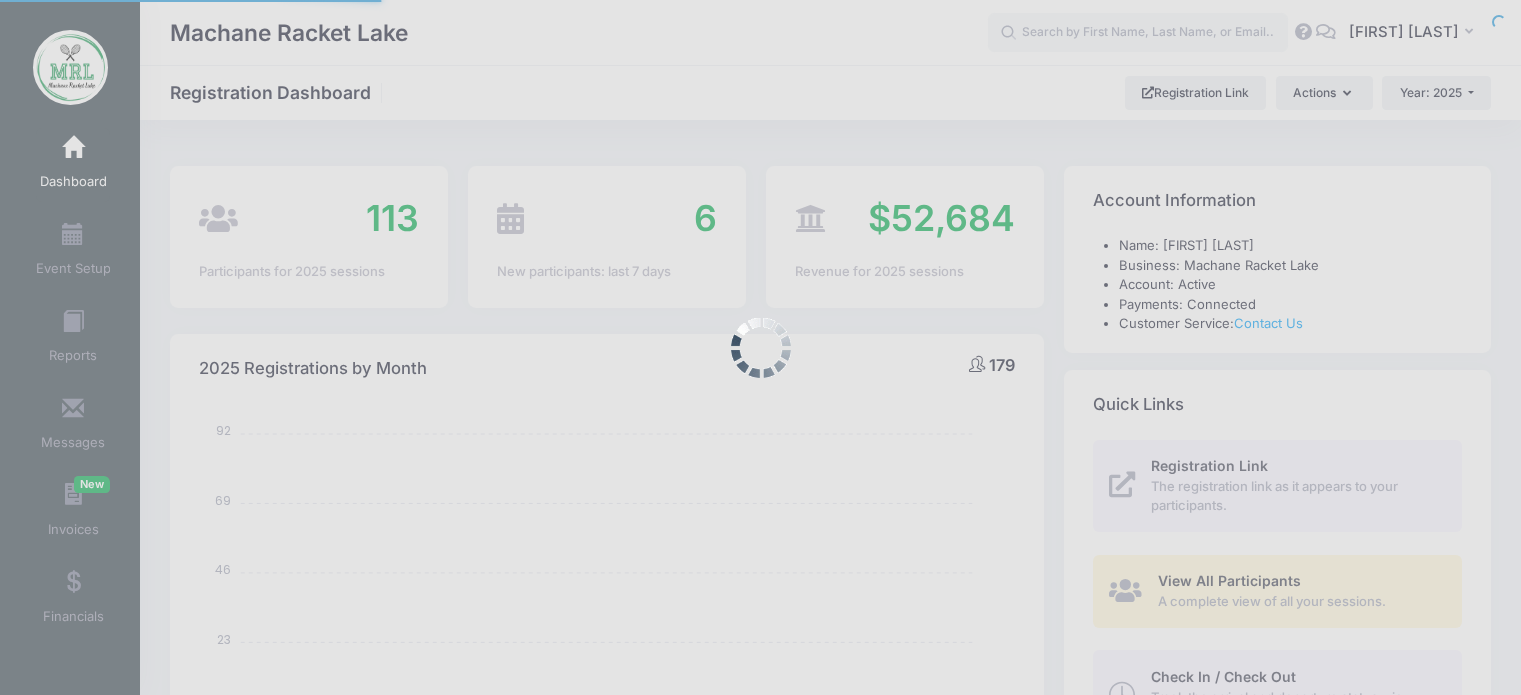 select 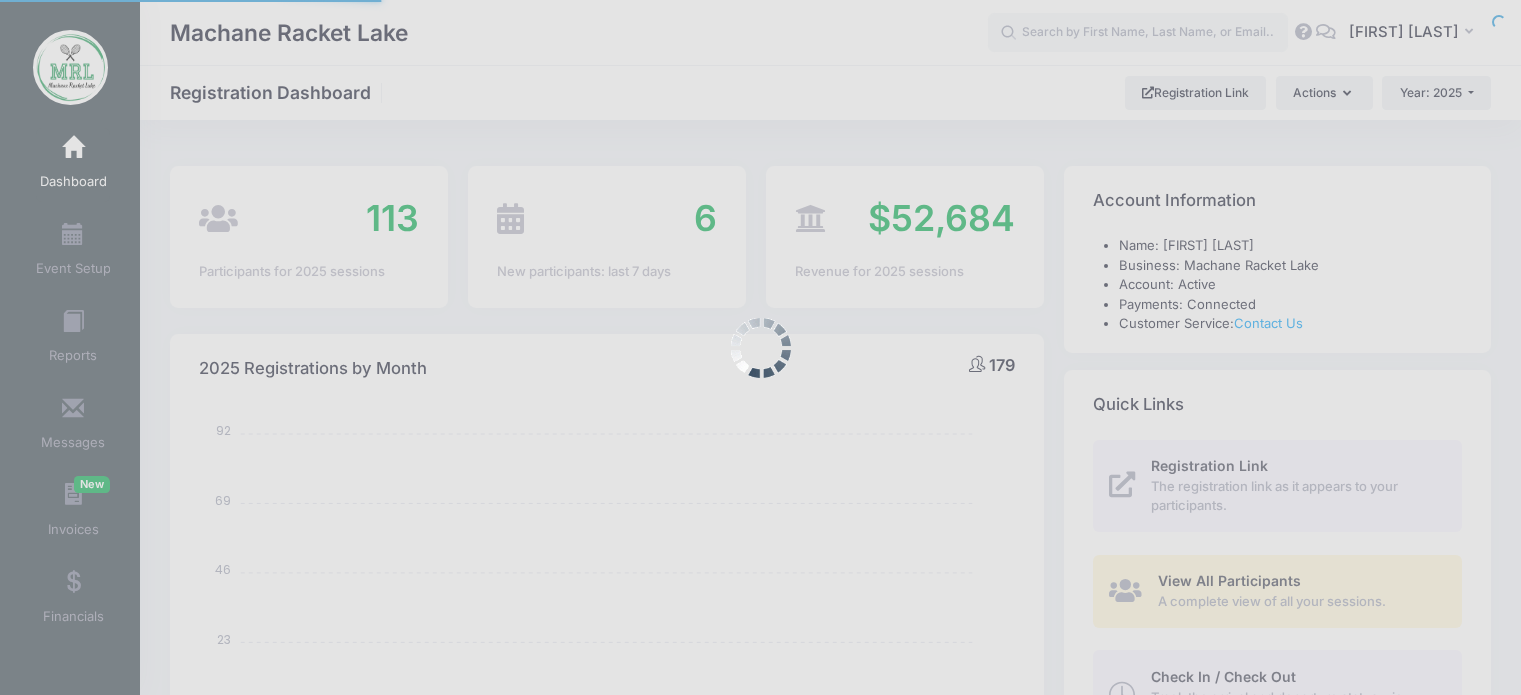 scroll, scrollTop: 0, scrollLeft: 0, axis: both 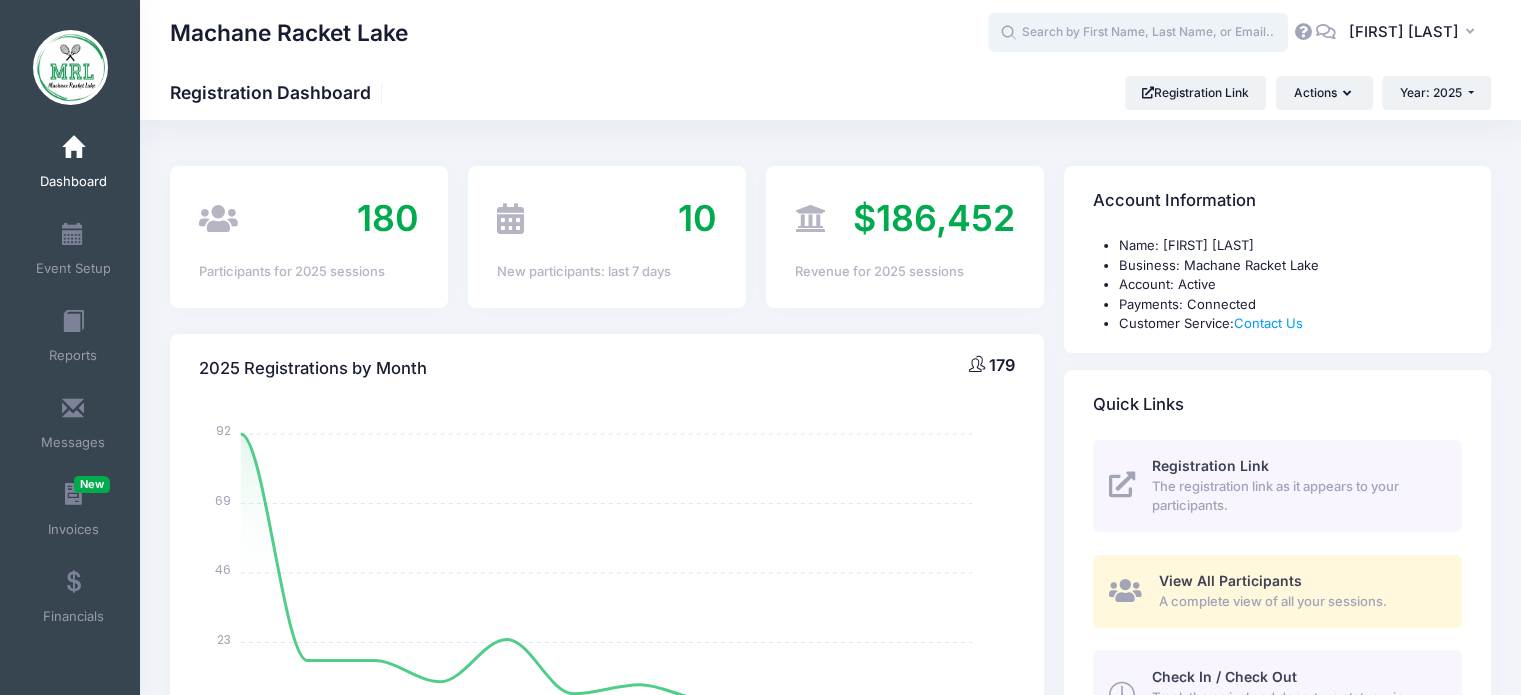 click at bounding box center (1138, 33) 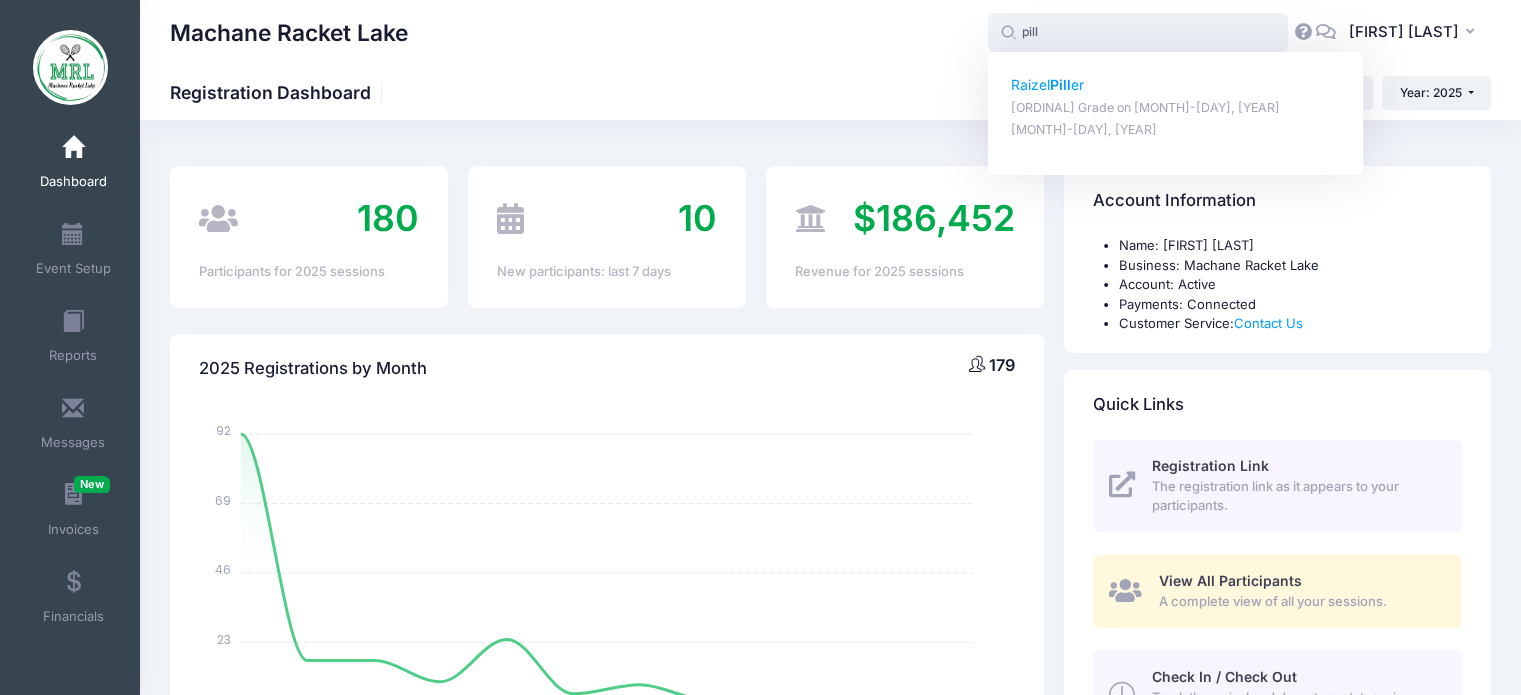 click on "[ORDINAL] Grade on [MONTH]-[DAY], [YEAR]" at bounding box center (1176, 108) 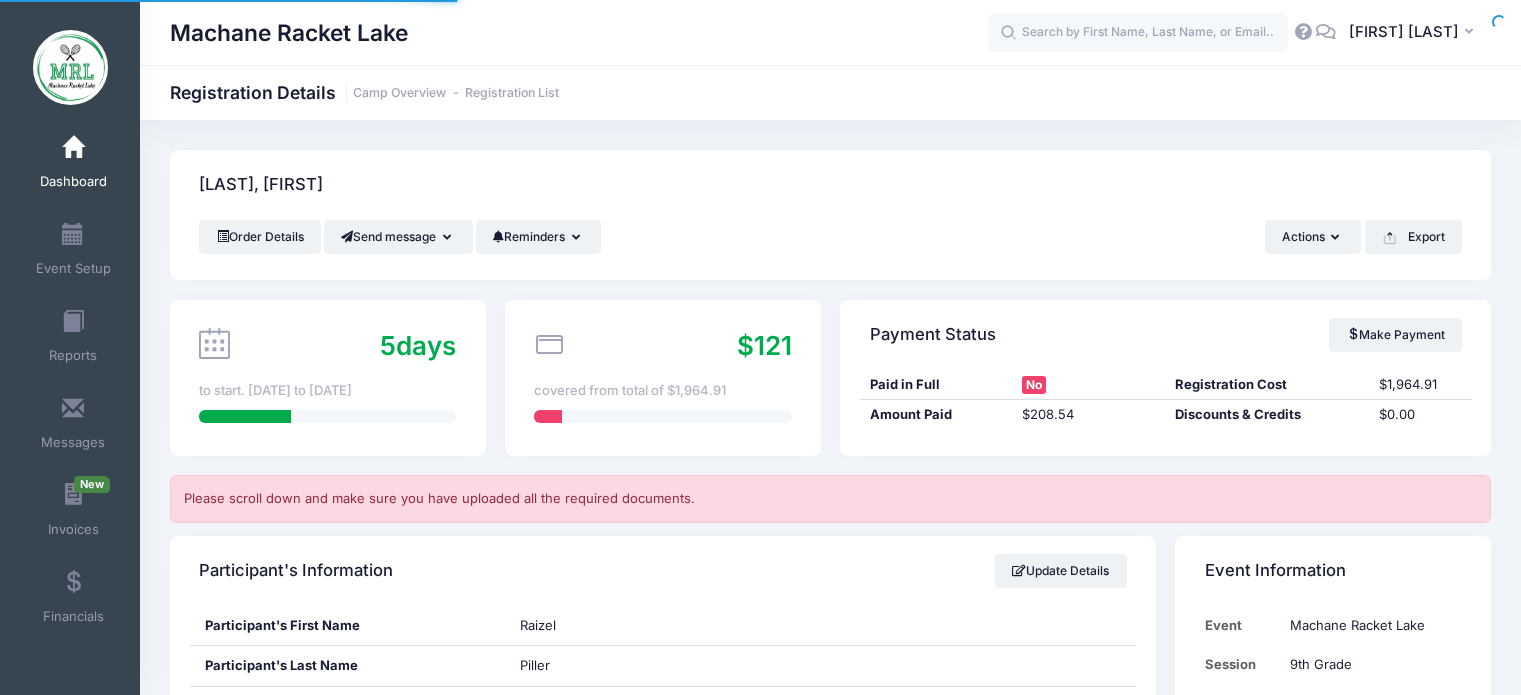 scroll, scrollTop: 1040, scrollLeft: 0, axis: vertical 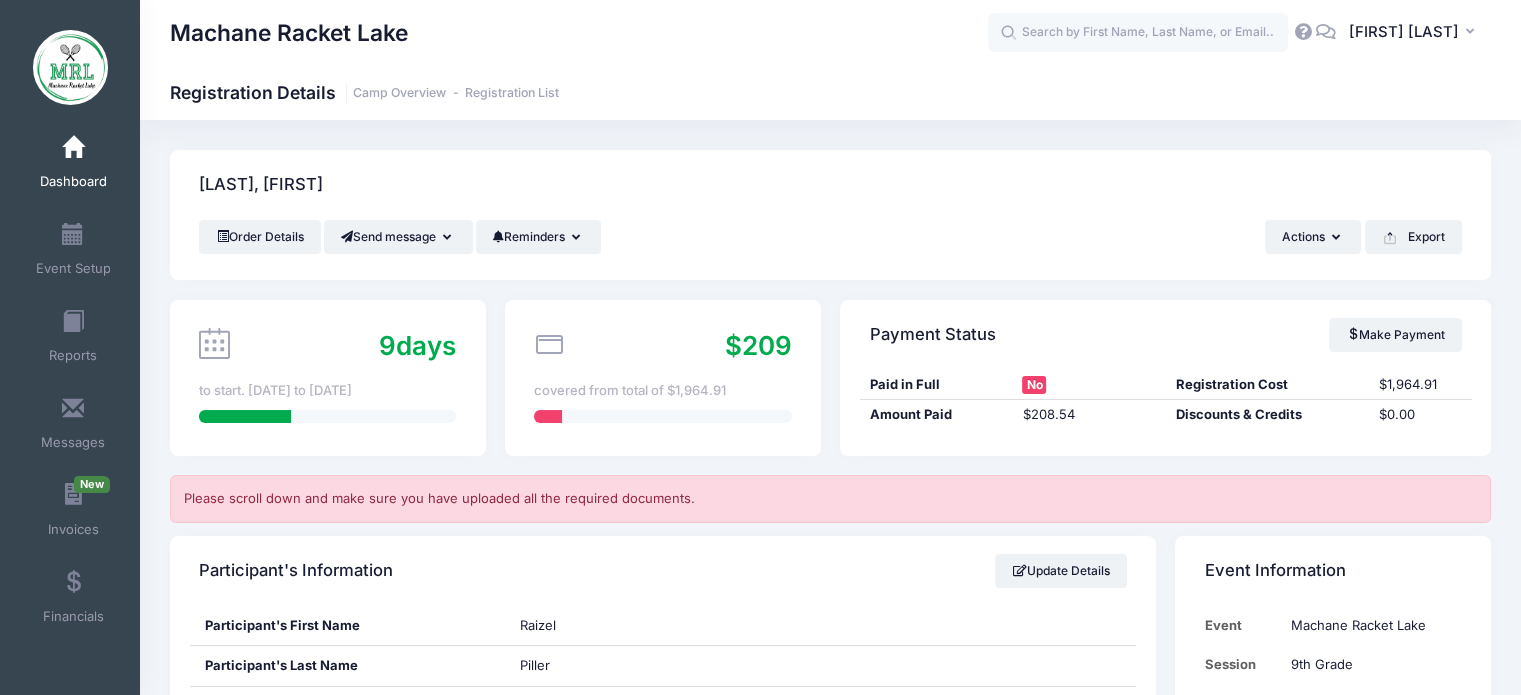 click on "Processing Request
Please wait...
Processing Request
Please wait...
Processing Request
Please wait...
Processing Request
Please wait...
New" at bounding box center [760, 347] 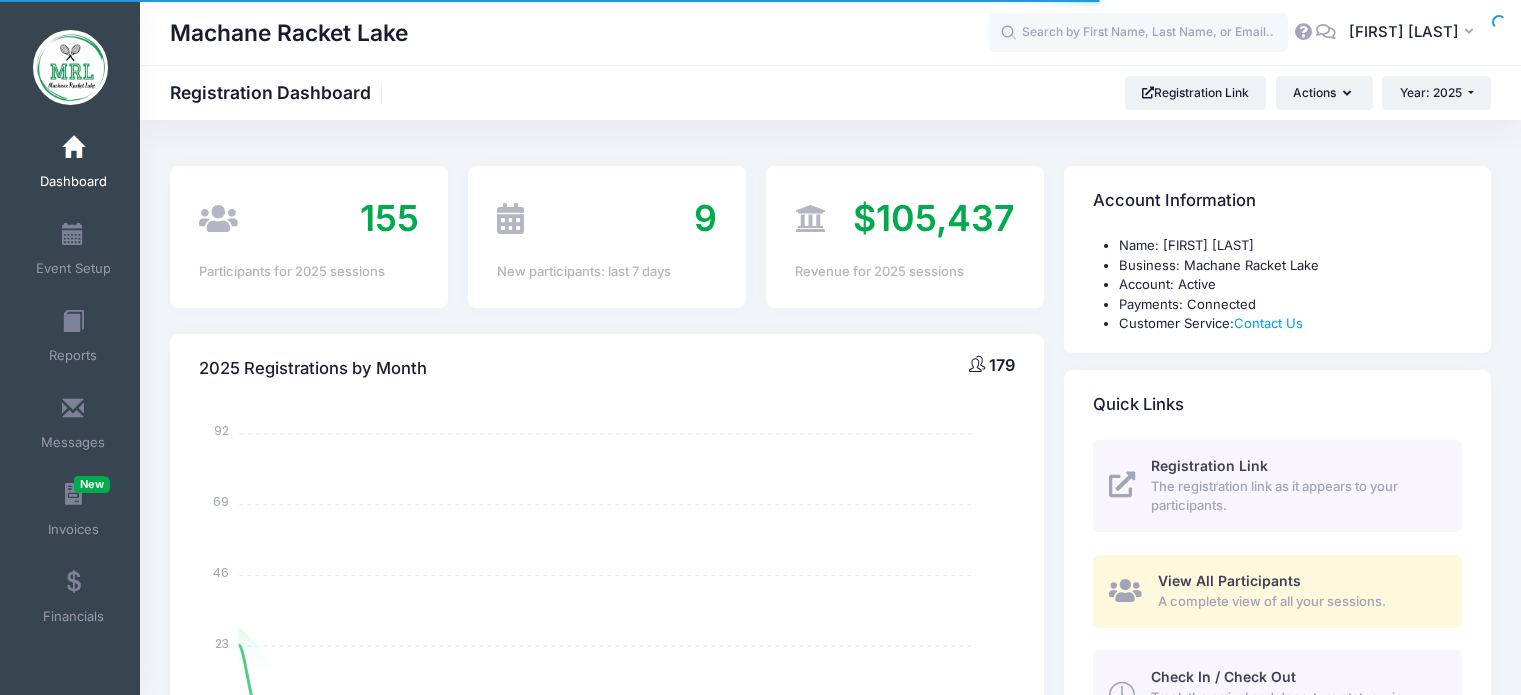 select 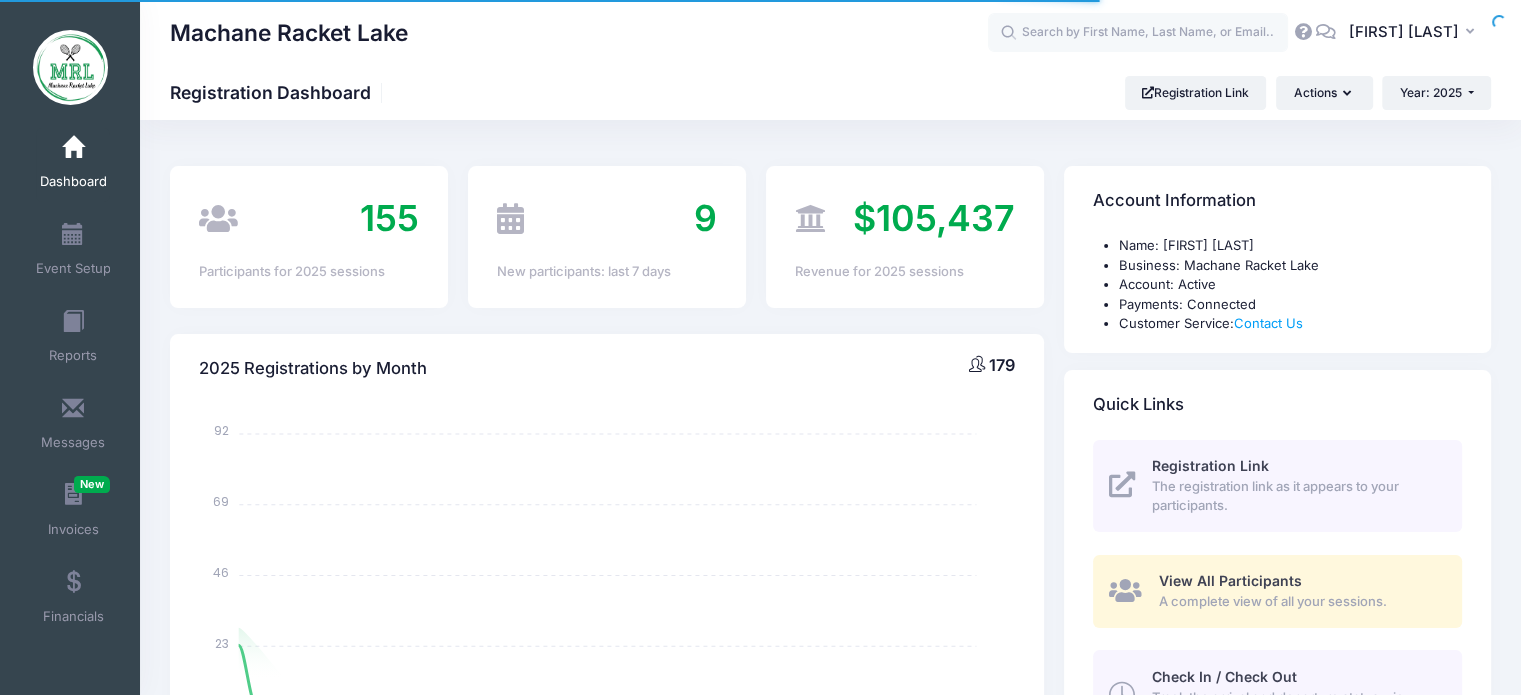 scroll, scrollTop: 0, scrollLeft: 0, axis: both 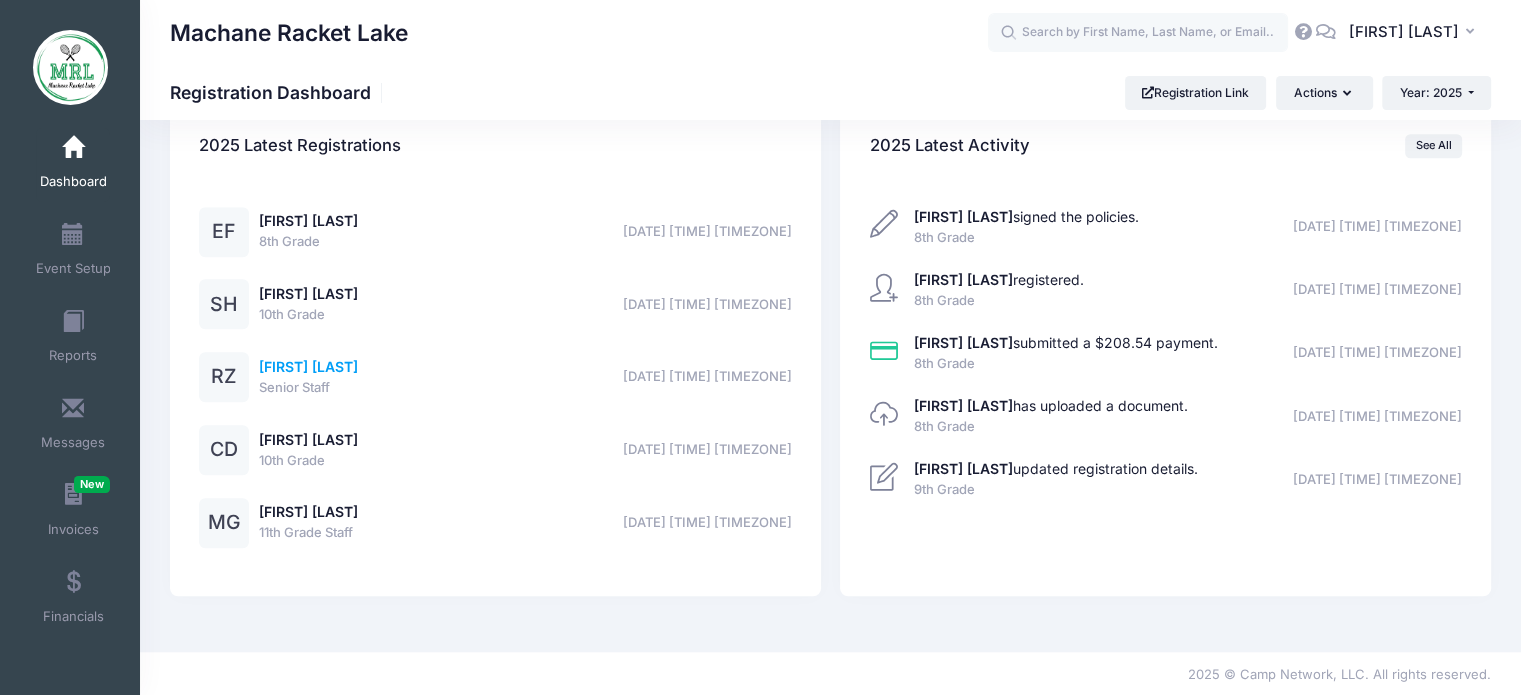 click on "Rivka Zeffren" at bounding box center (308, 366) 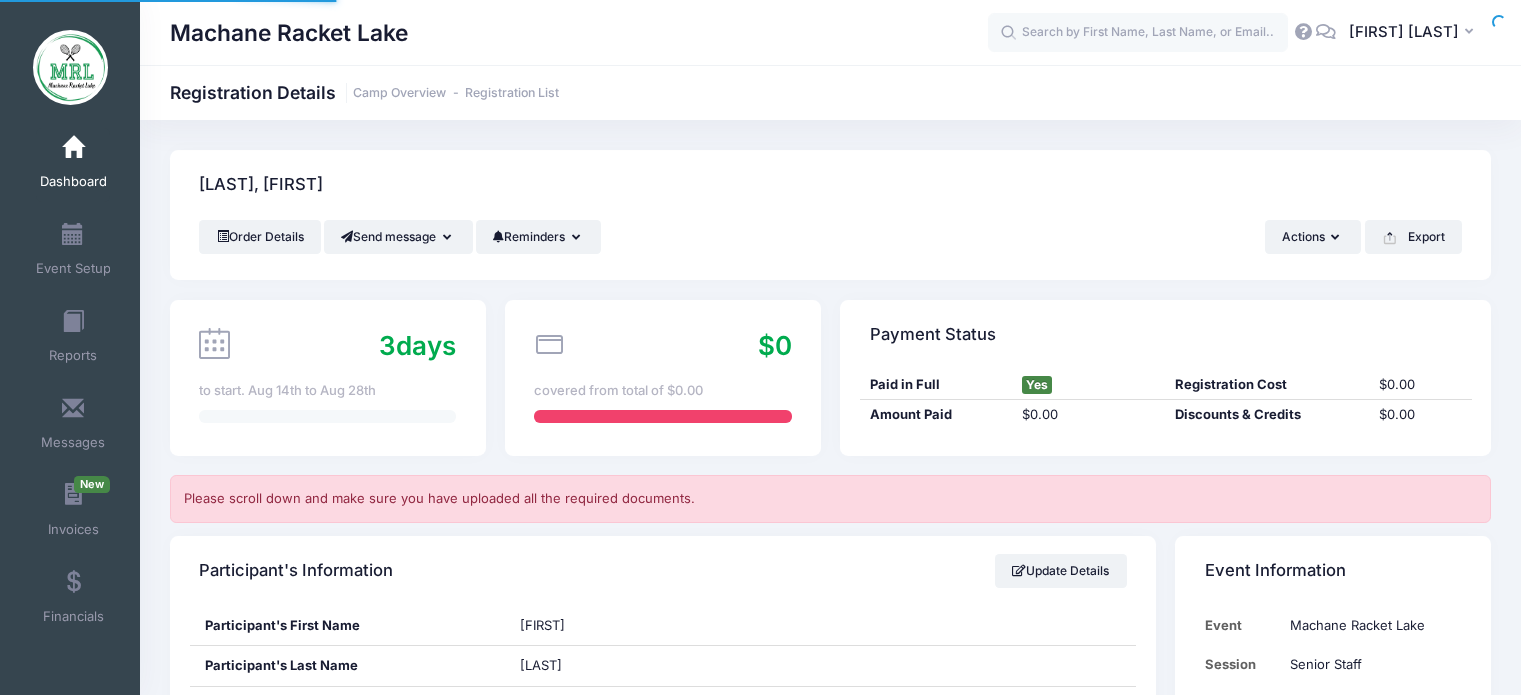 scroll, scrollTop: 0, scrollLeft: 0, axis: both 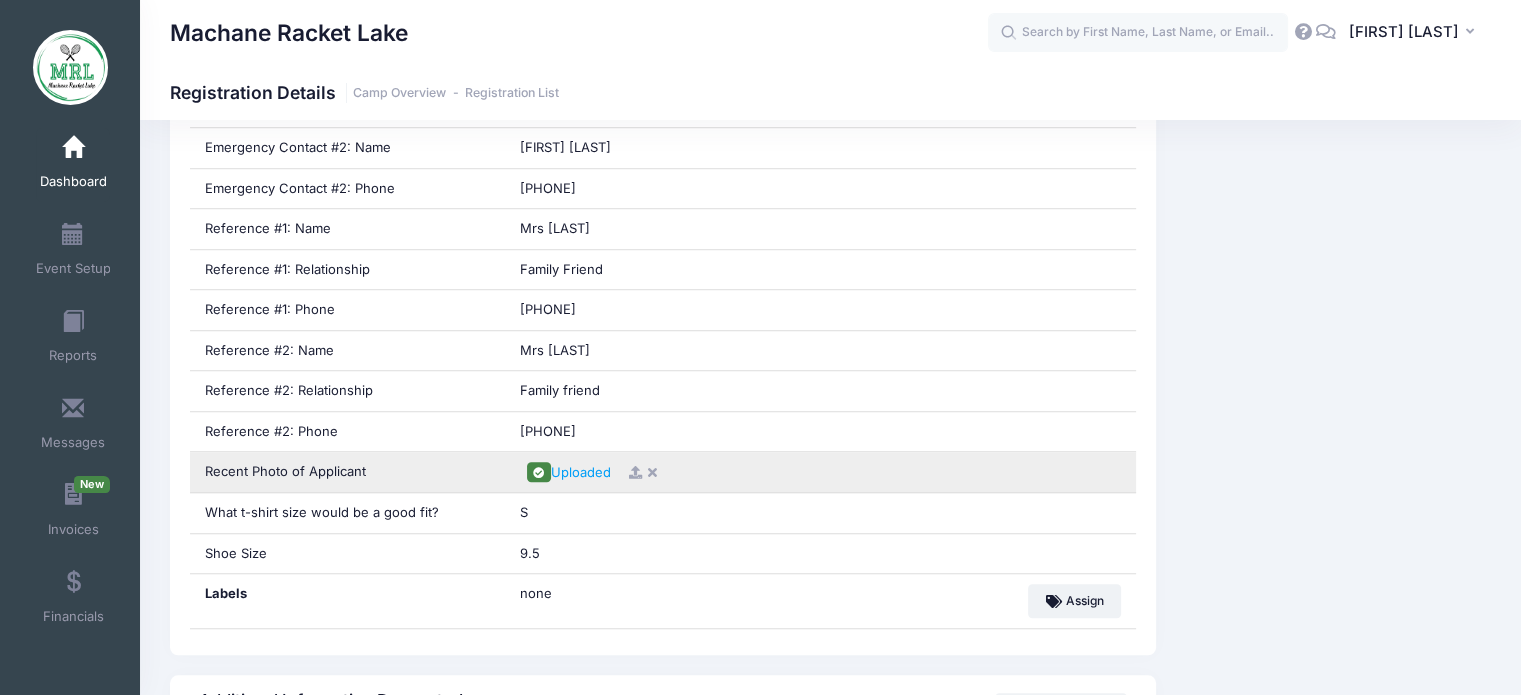 click on "Uploaded" at bounding box center (820, 472) 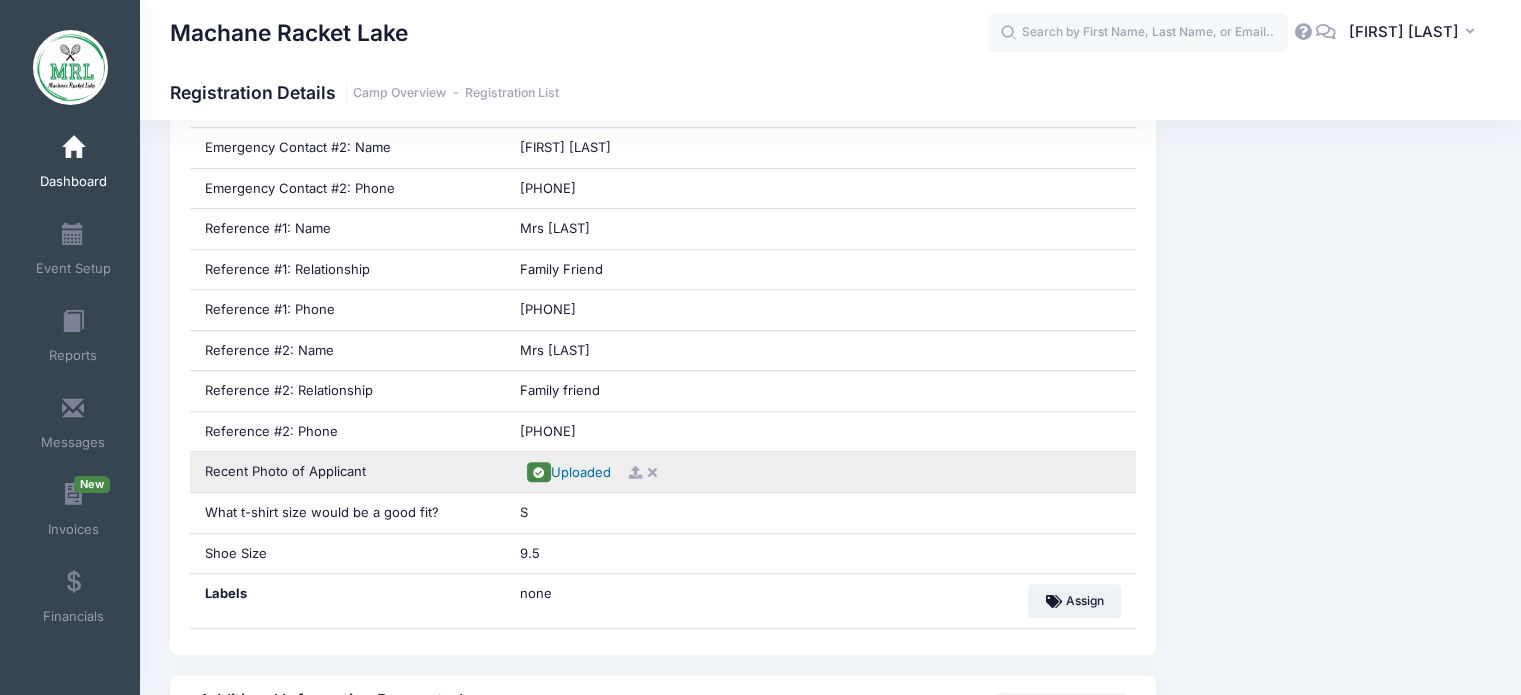 click on "Uploaded" at bounding box center [581, 472] 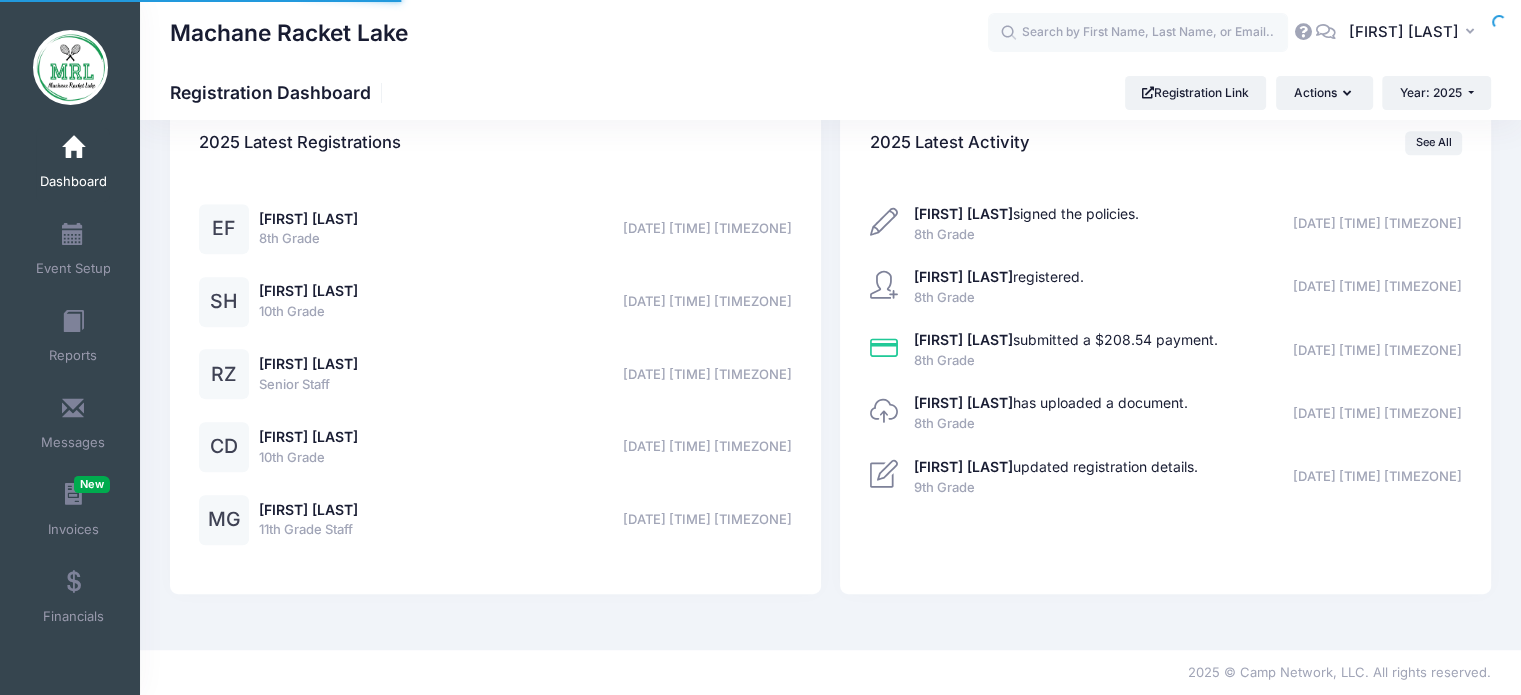 select 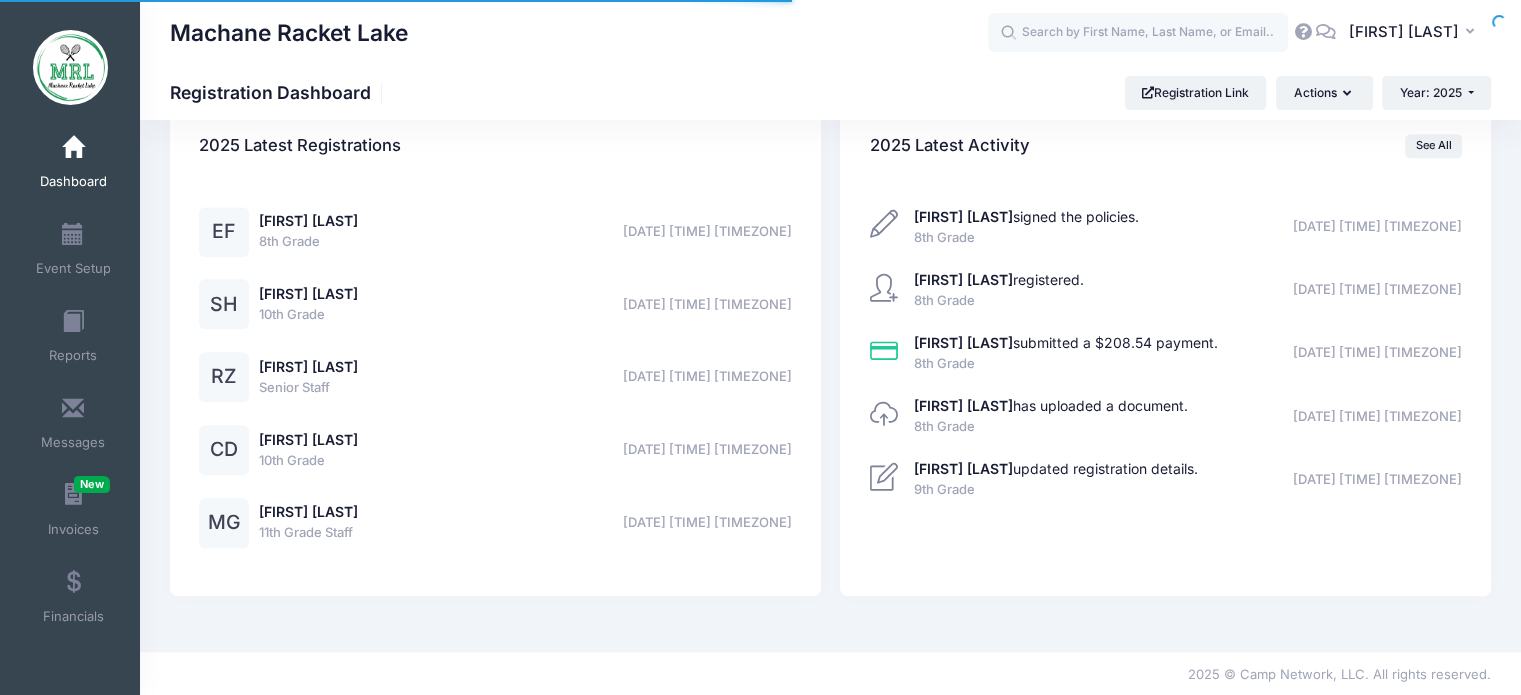 scroll, scrollTop: 988, scrollLeft: 0, axis: vertical 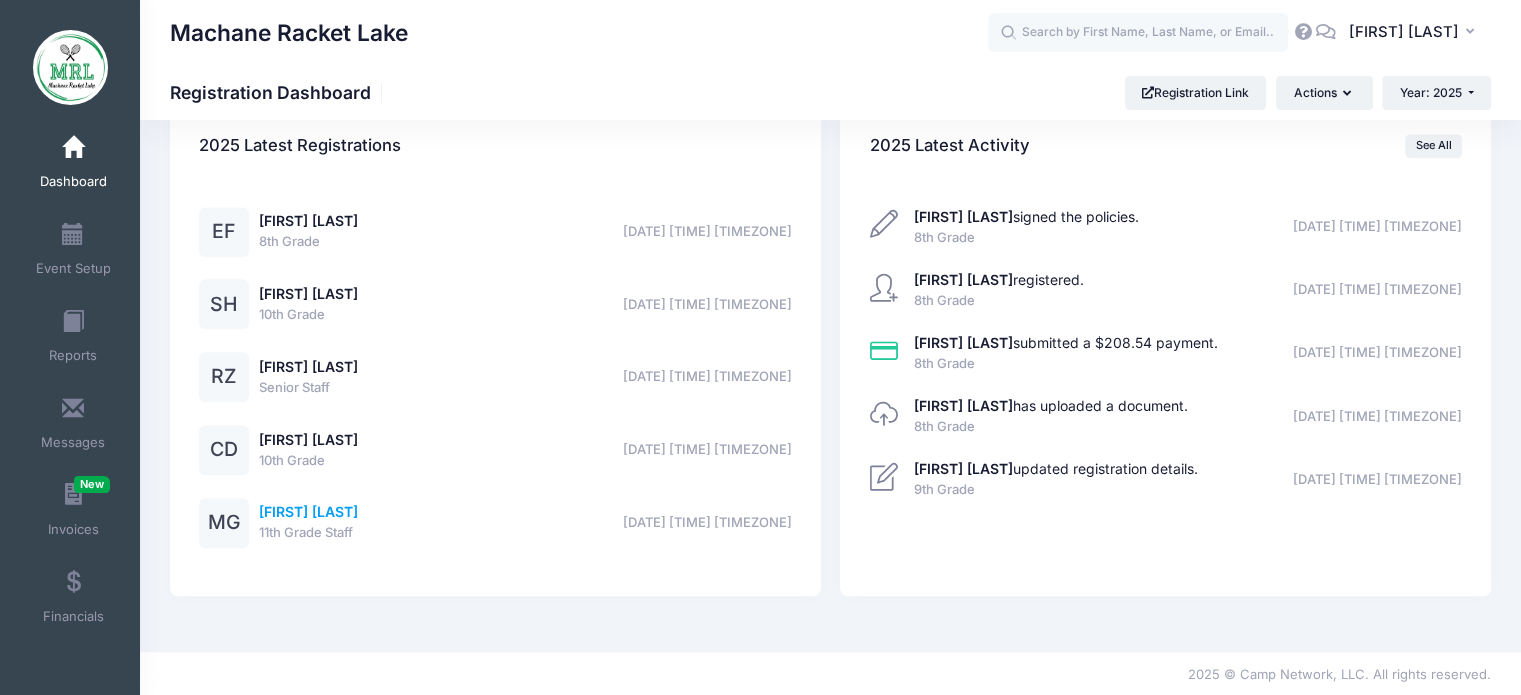 drag, startPoint x: 300, startPoint y: 485, endPoint x: 295, endPoint y: 517, distance: 32.38827 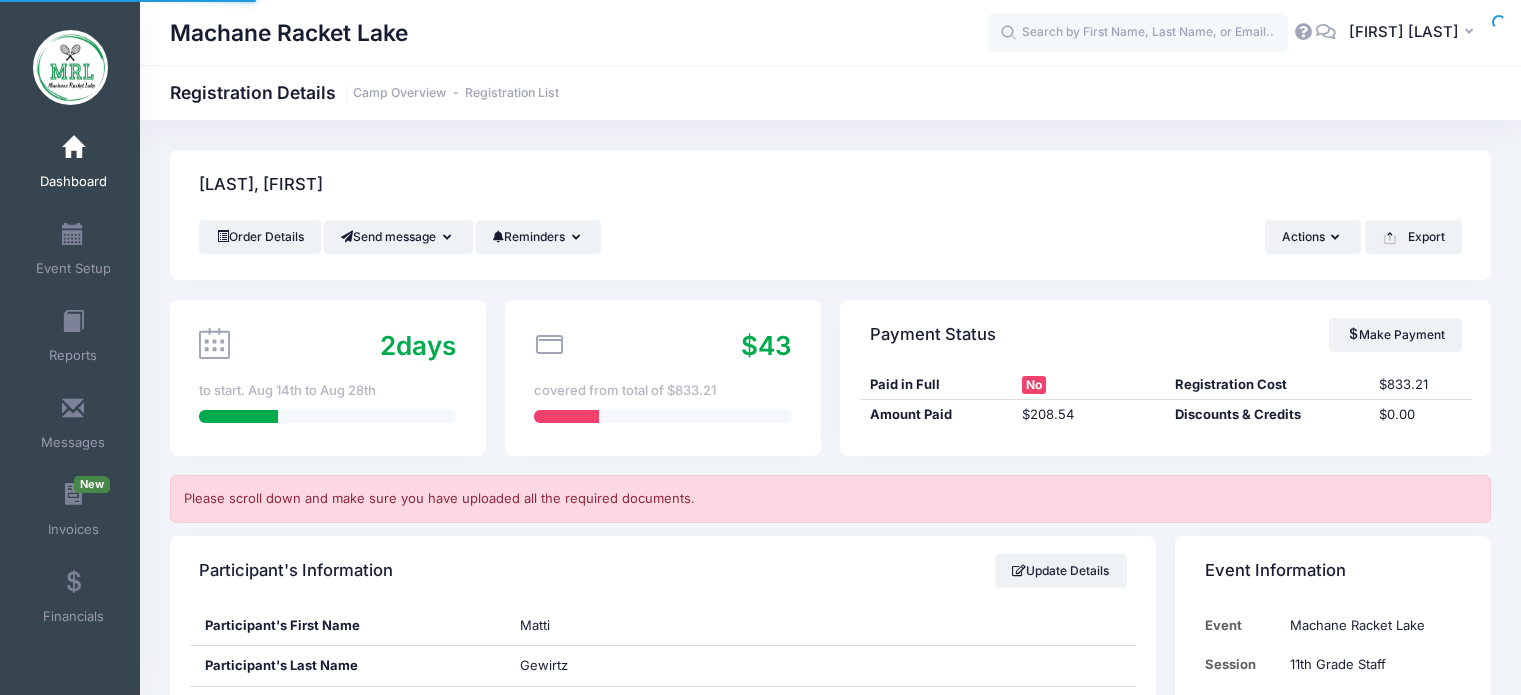 scroll, scrollTop: 0, scrollLeft: 0, axis: both 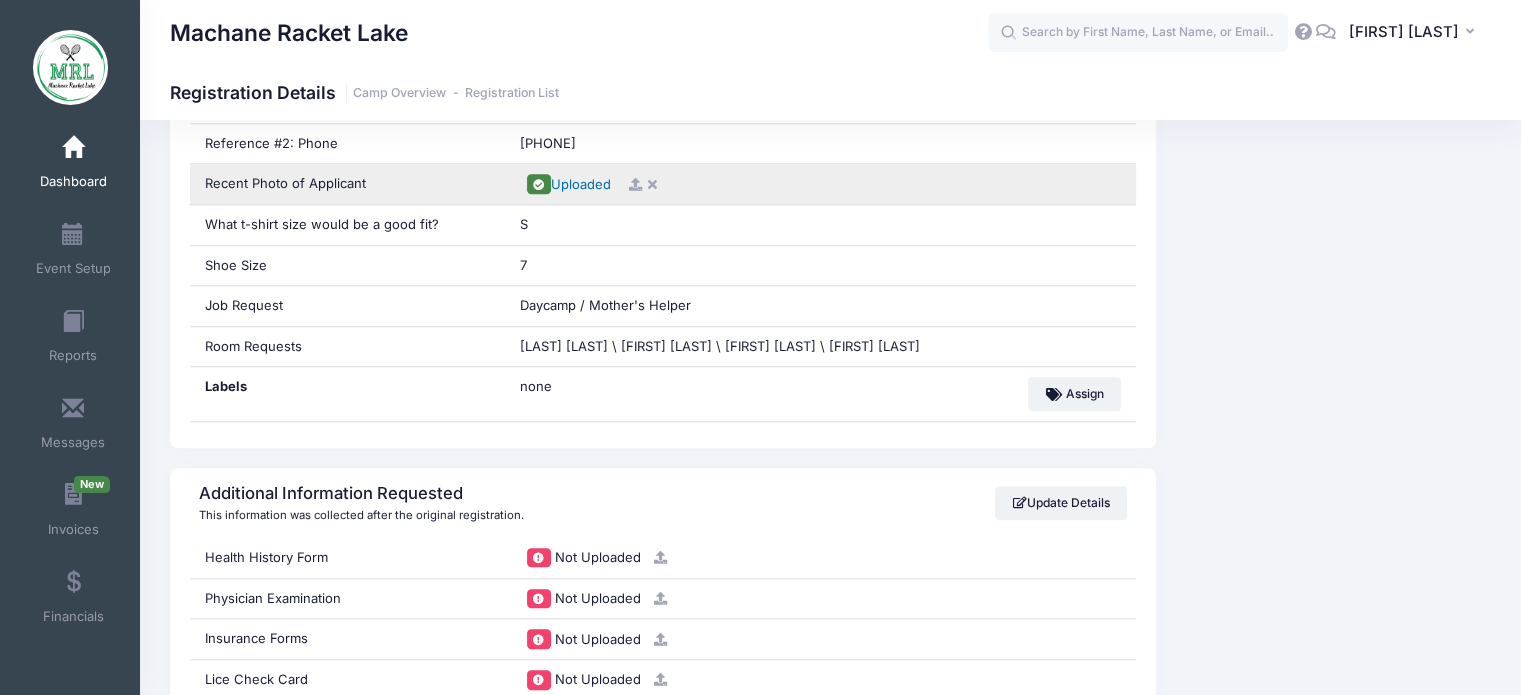 click on "Uploaded" at bounding box center [581, 184] 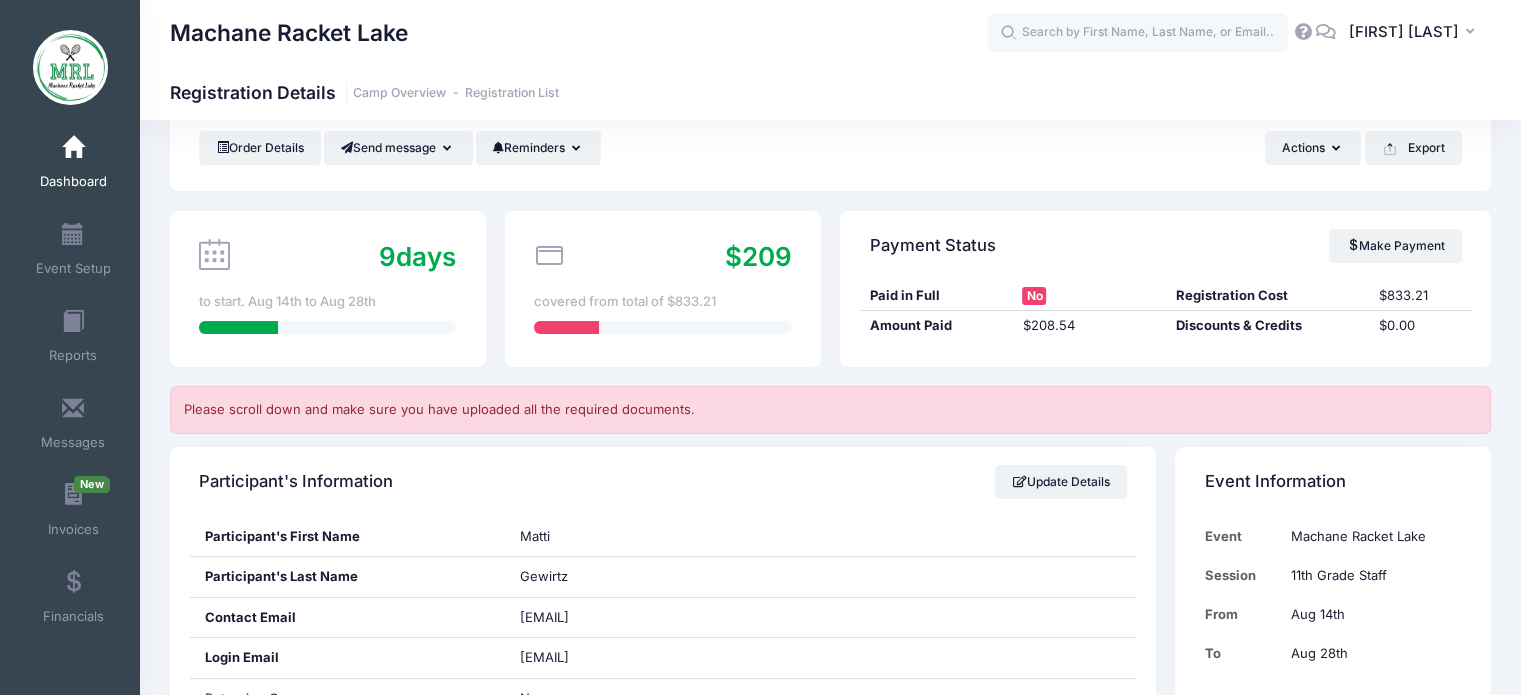 scroll, scrollTop: 0, scrollLeft: 0, axis: both 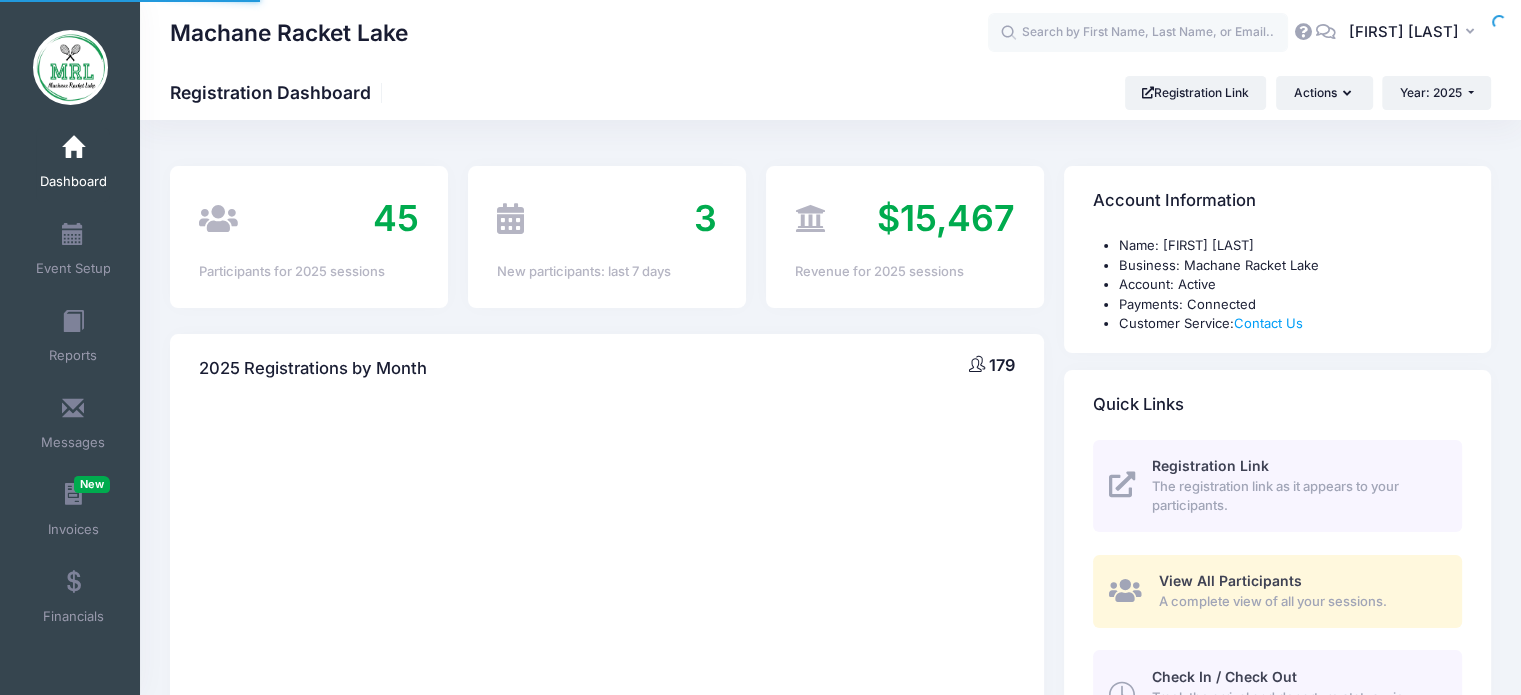 select 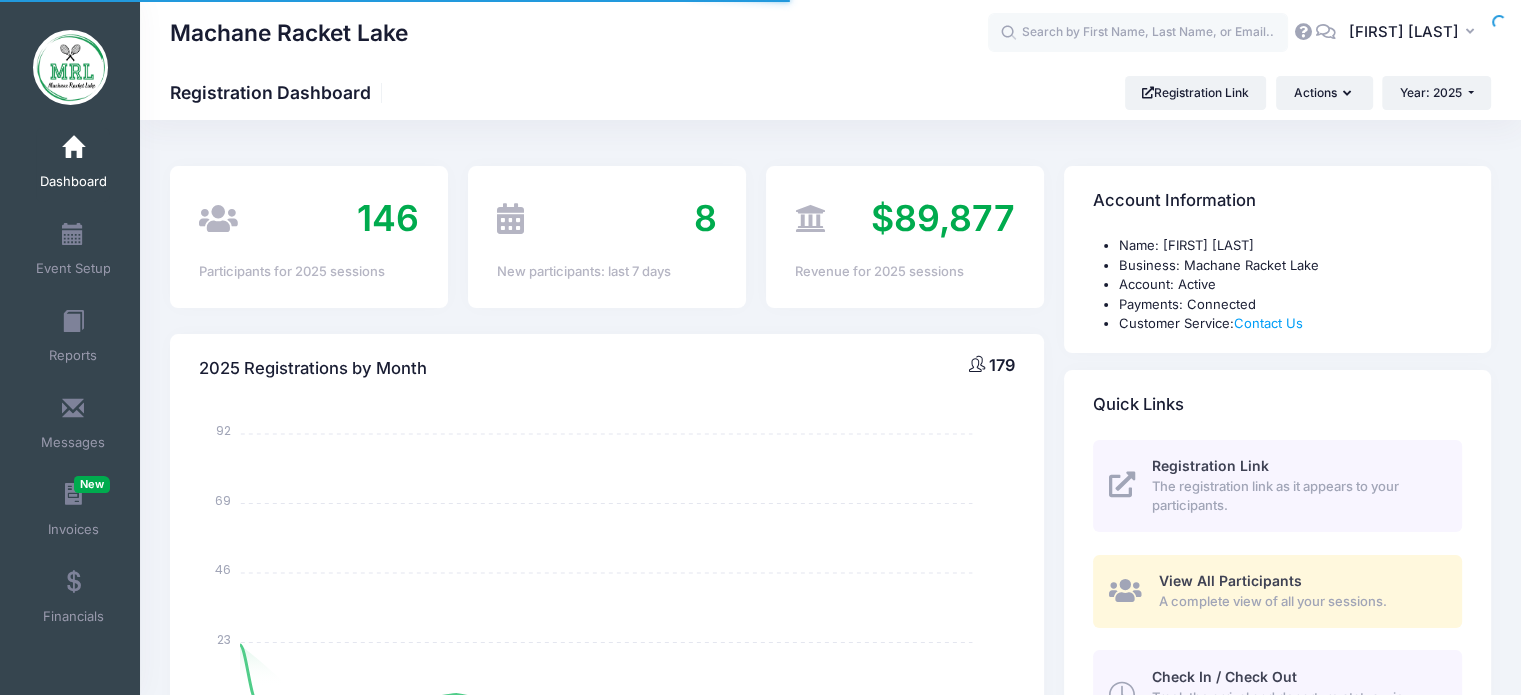 scroll, scrollTop: 1596, scrollLeft: 0, axis: vertical 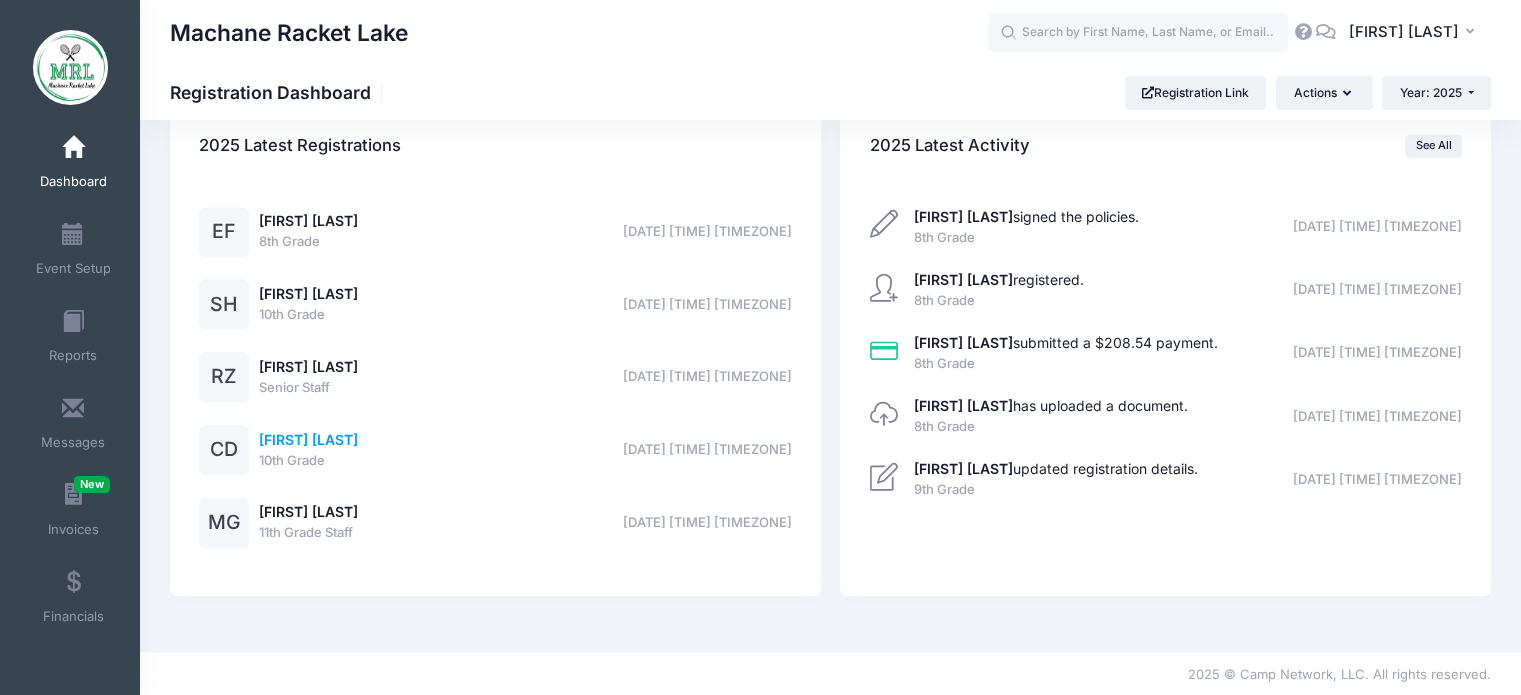 click on "Chana Dershowitz" at bounding box center [308, 439] 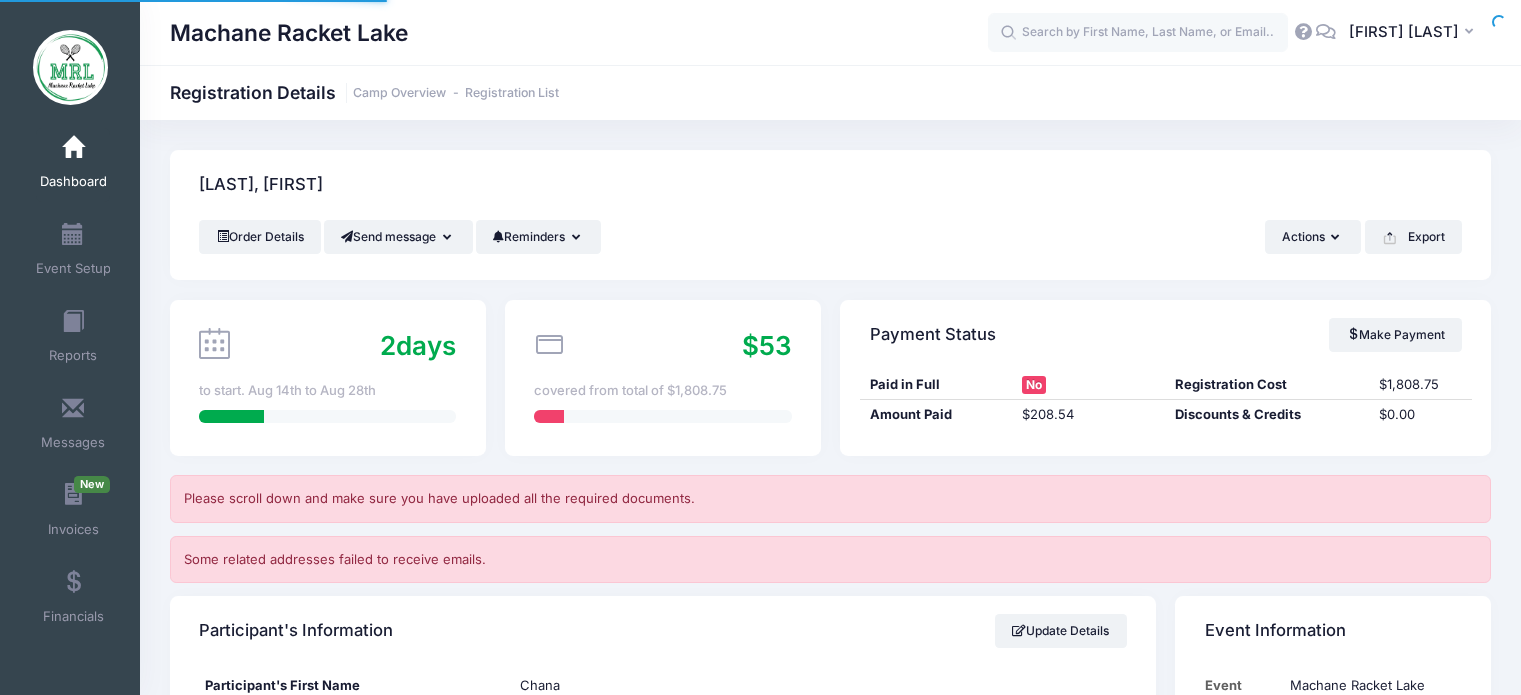 scroll, scrollTop: 0, scrollLeft: 0, axis: both 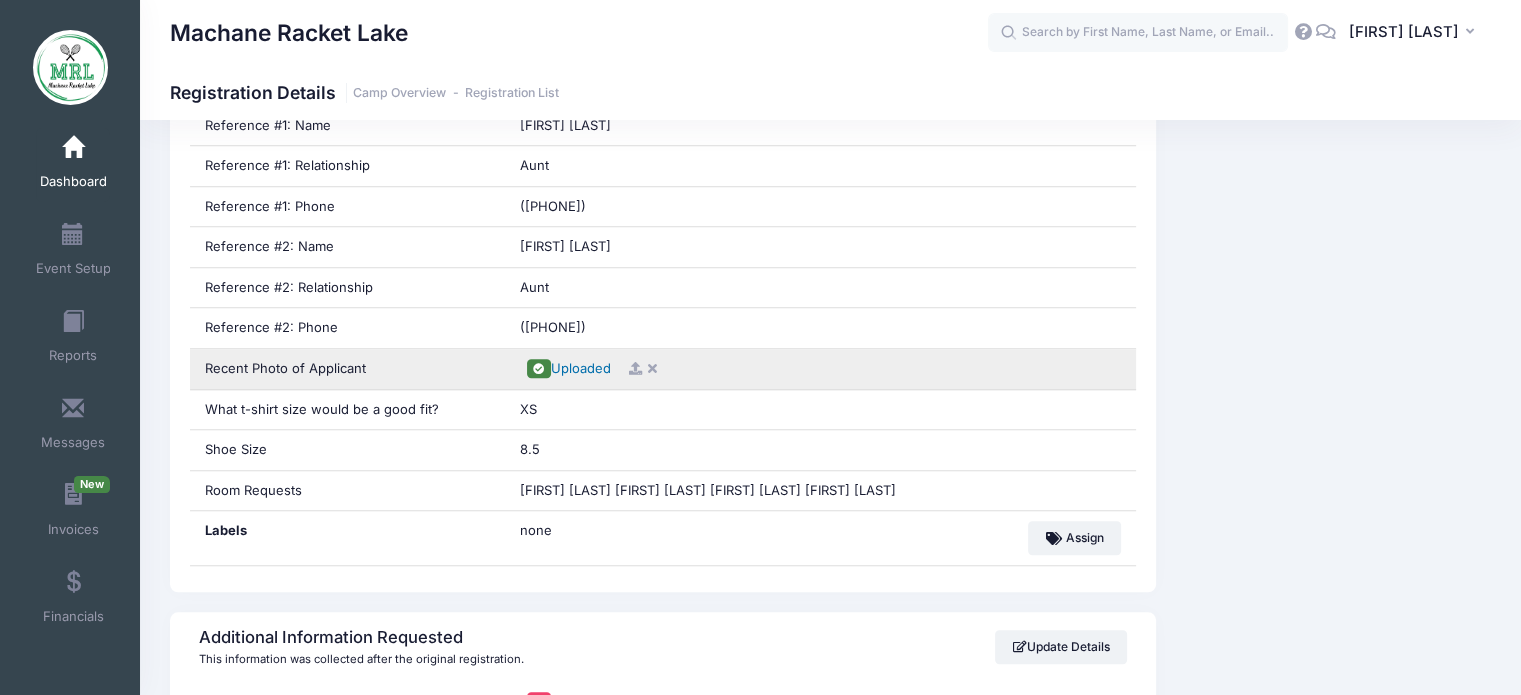 click on "Uploaded" at bounding box center (581, 368) 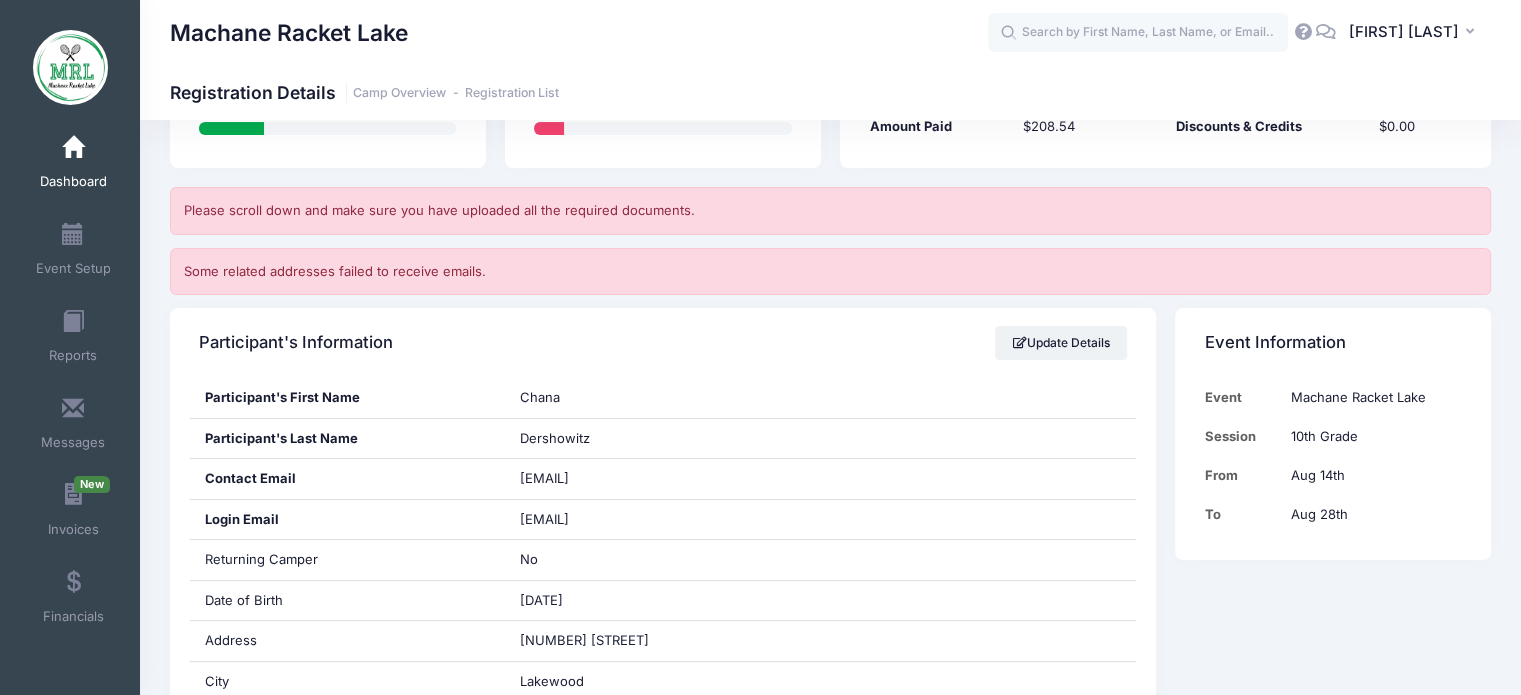 scroll, scrollTop: 0, scrollLeft: 0, axis: both 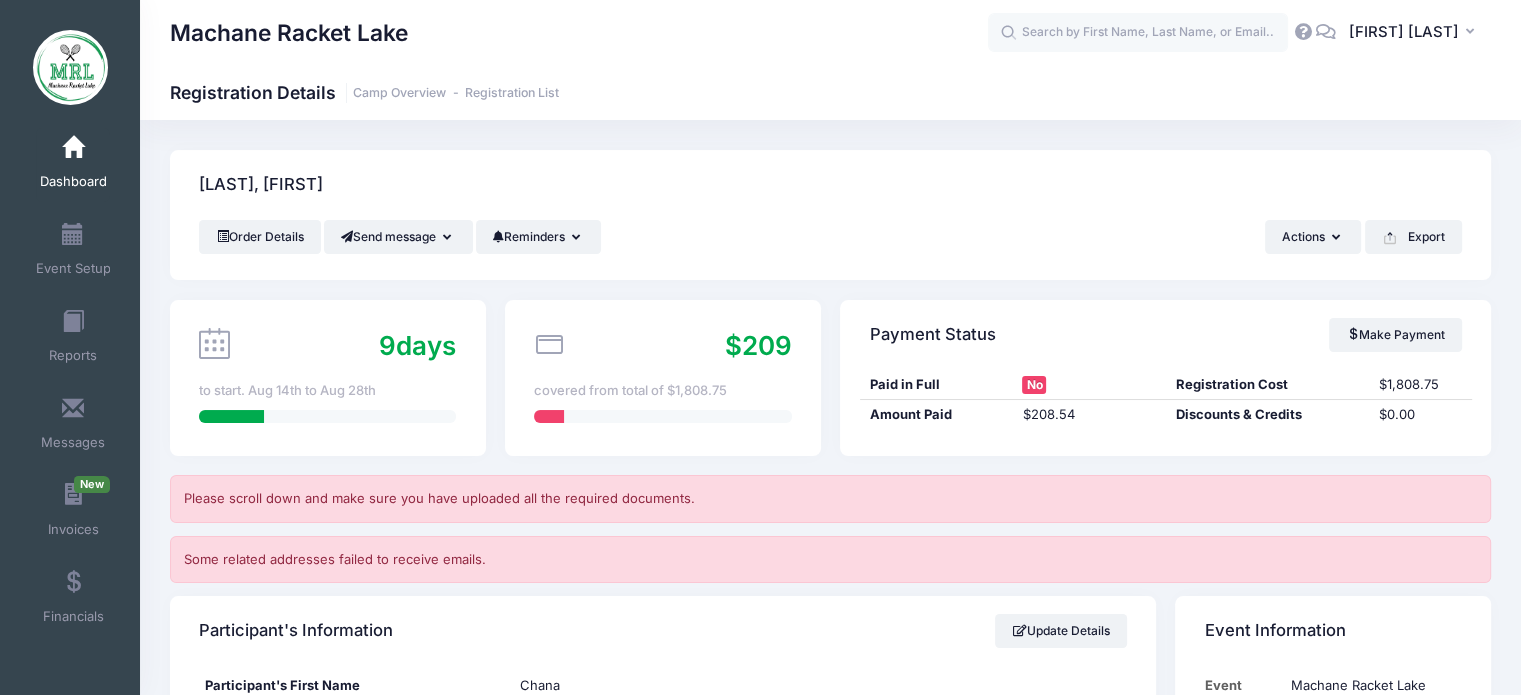 click on "Dashboard" at bounding box center (73, 182) 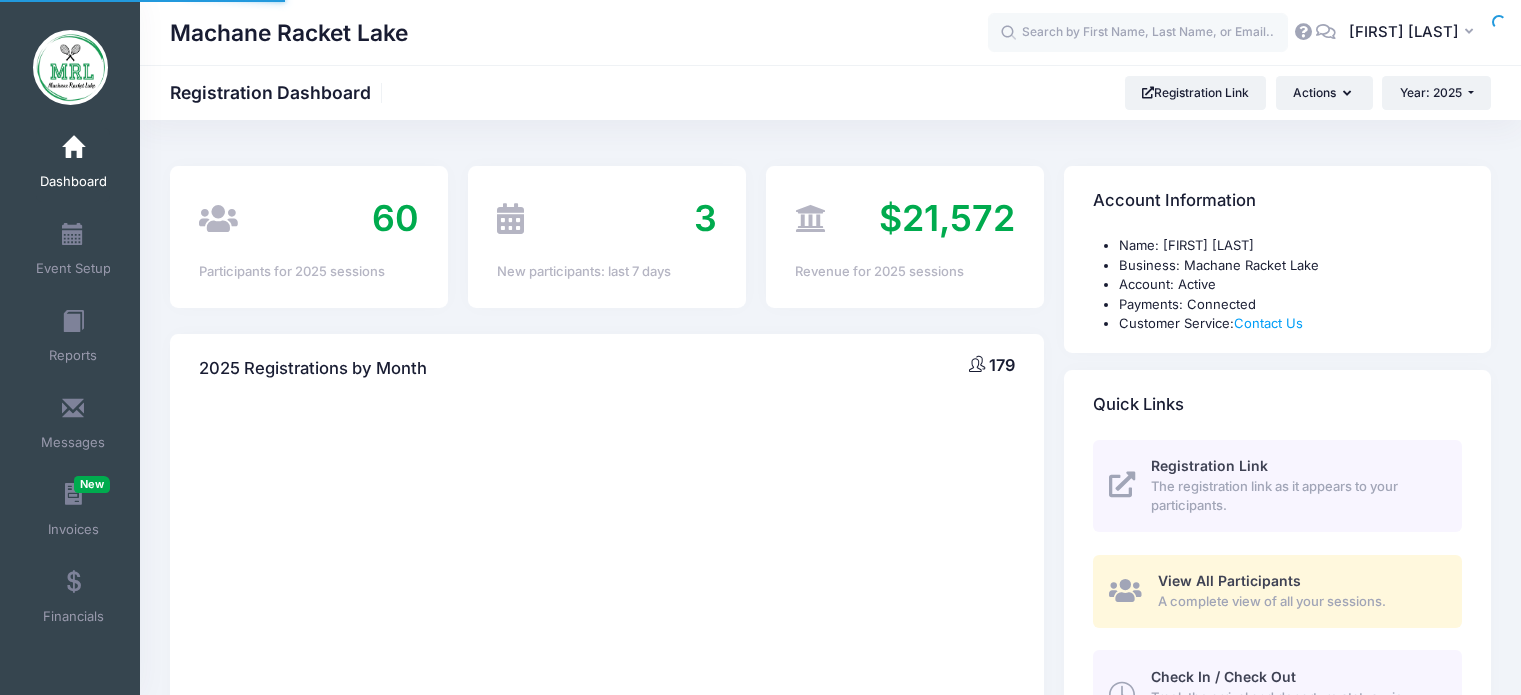 scroll, scrollTop: 0, scrollLeft: 0, axis: both 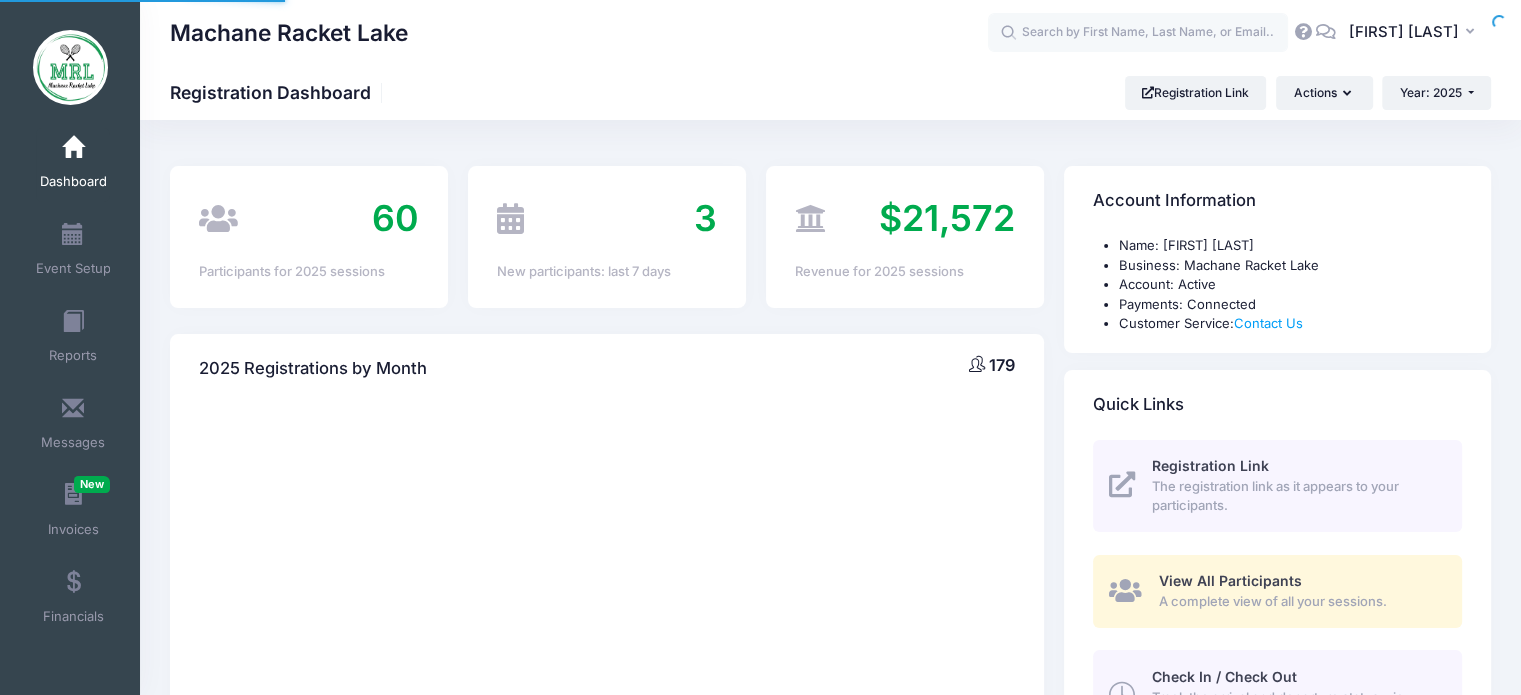 select 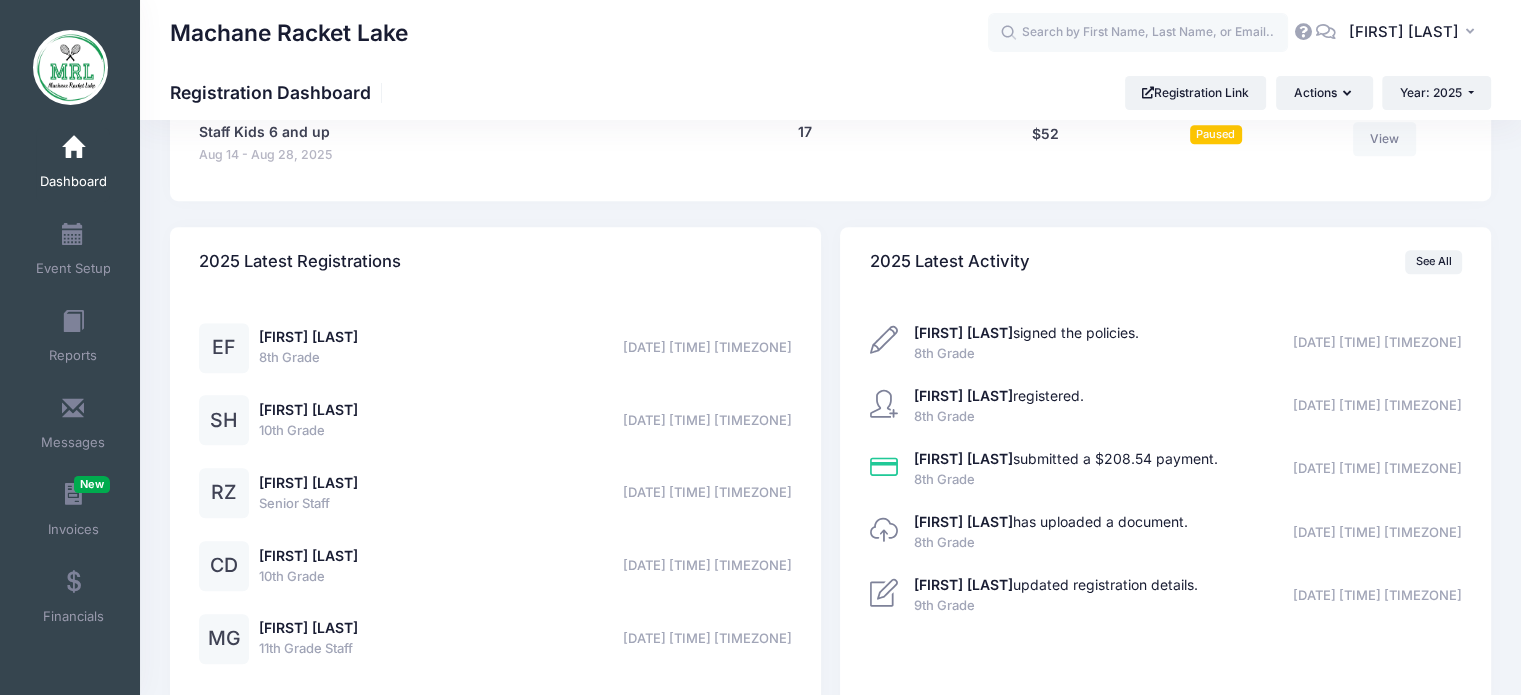 scroll, scrollTop: 1488, scrollLeft: 0, axis: vertical 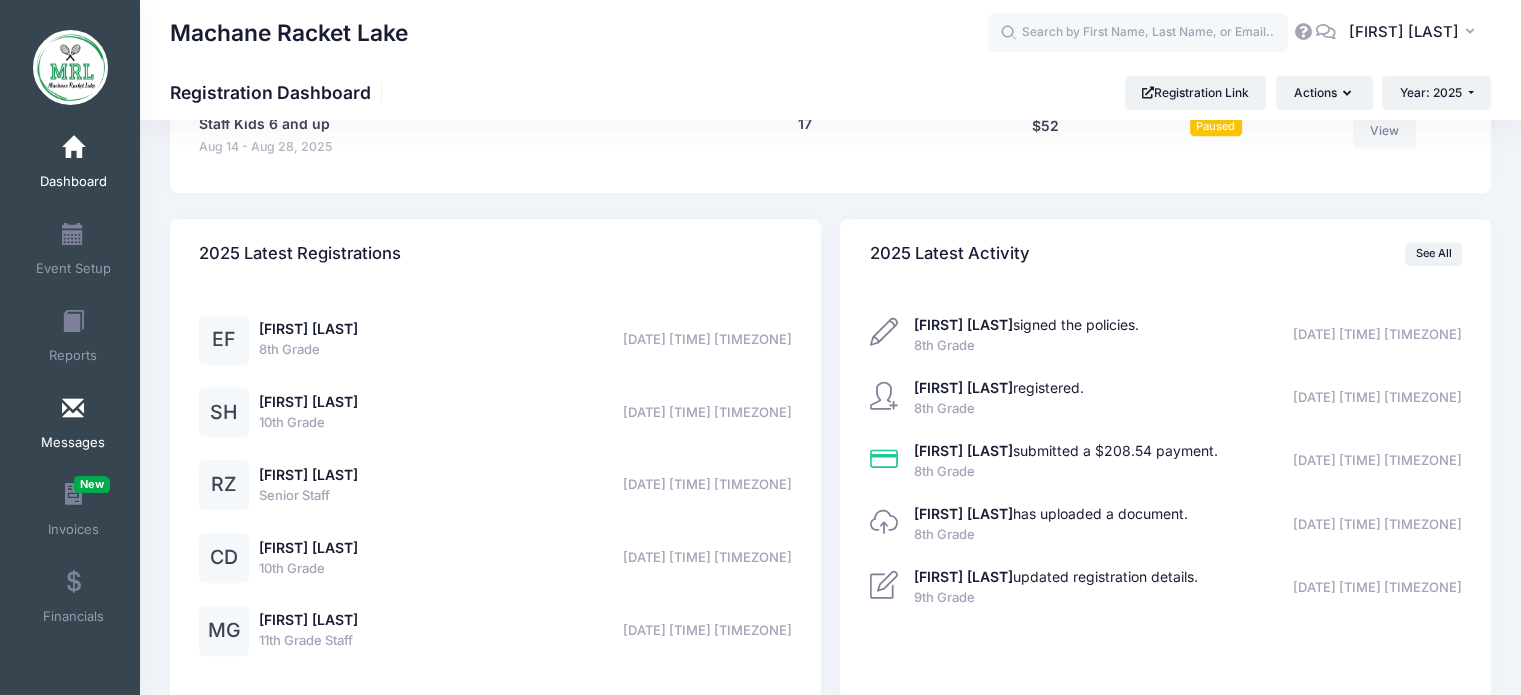 click at bounding box center (73, 409) 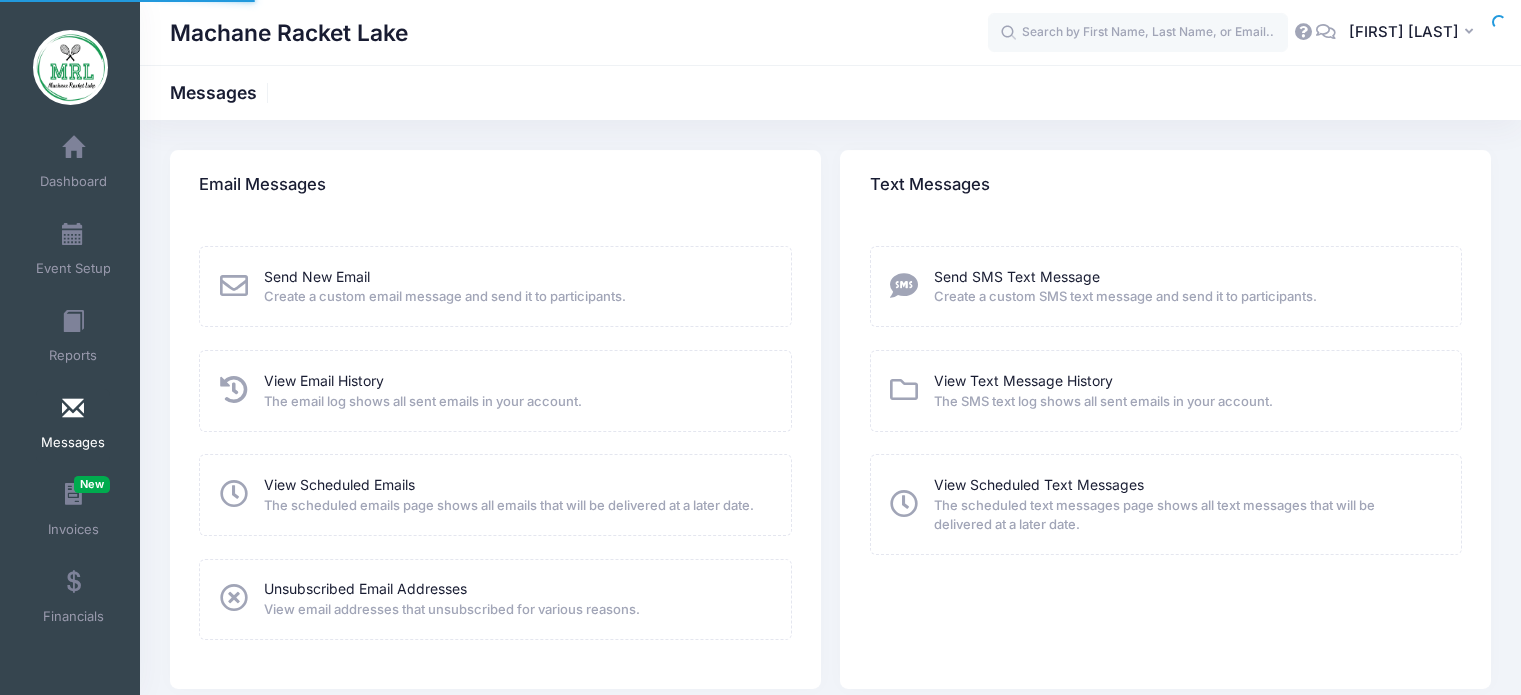 scroll, scrollTop: 0, scrollLeft: 0, axis: both 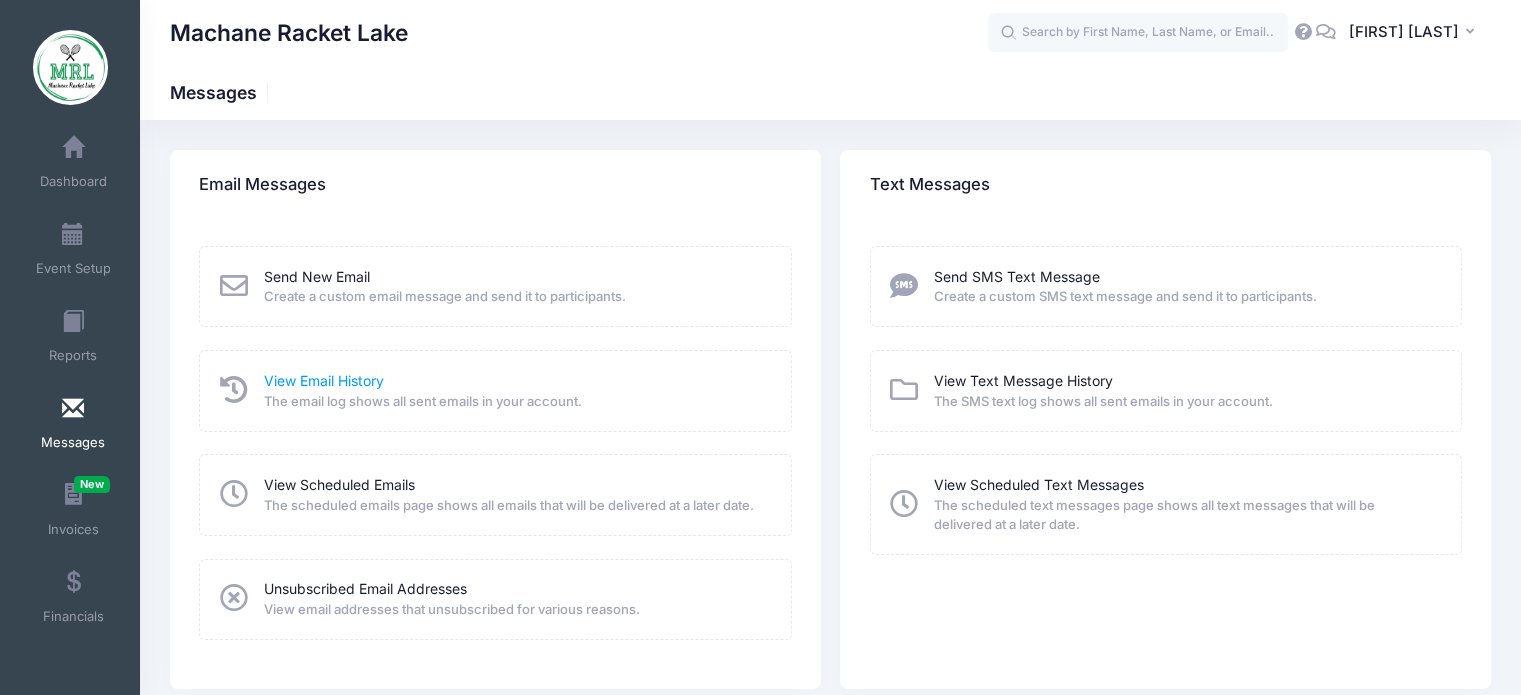 click on "View Email History" at bounding box center [324, 380] 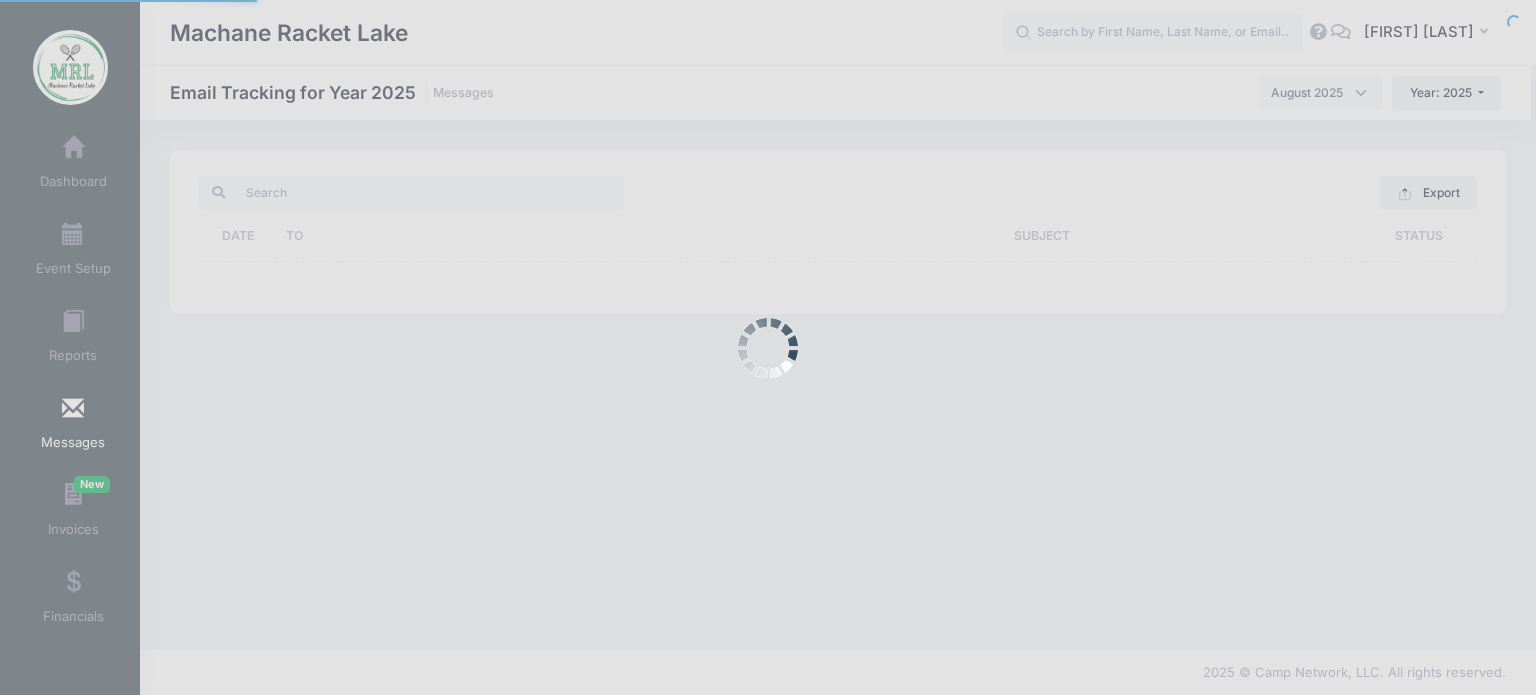 scroll, scrollTop: 0, scrollLeft: 0, axis: both 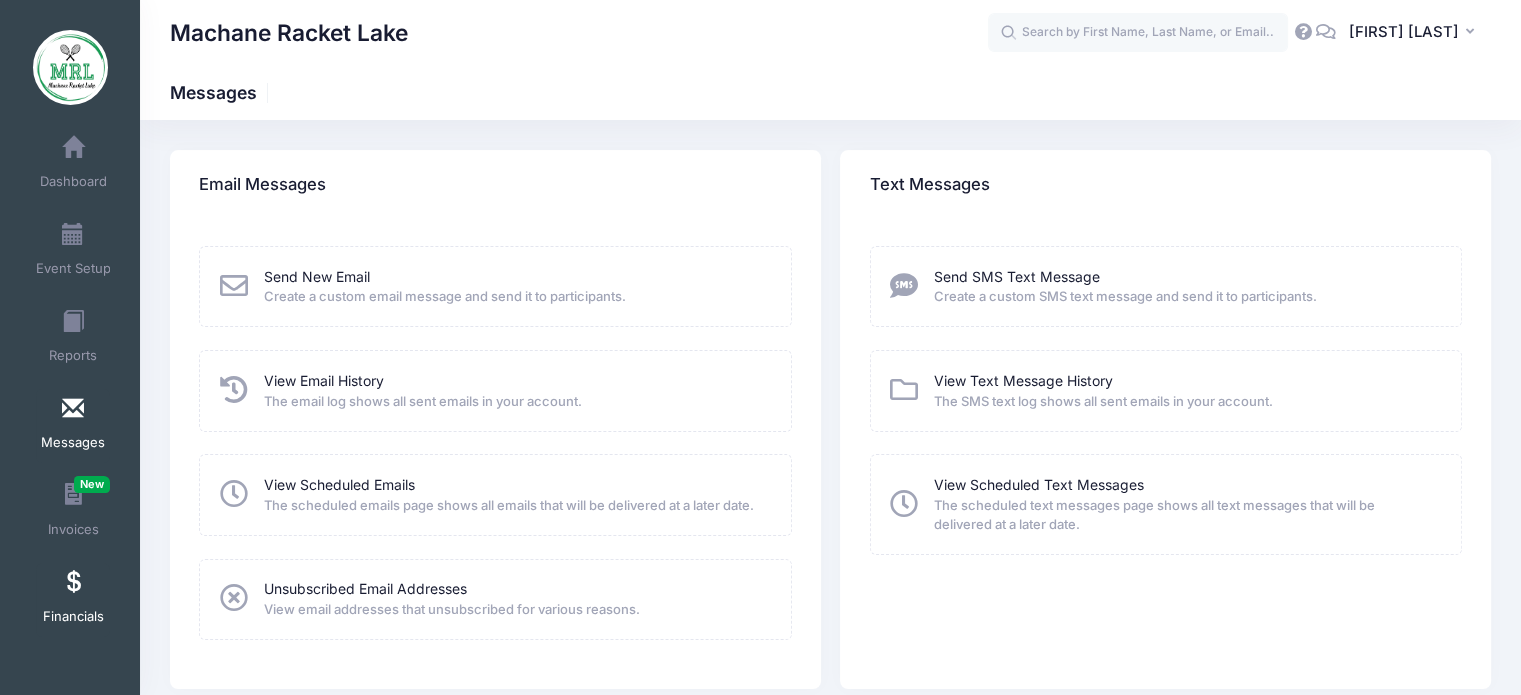 click on "Financials" at bounding box center [73, 600] 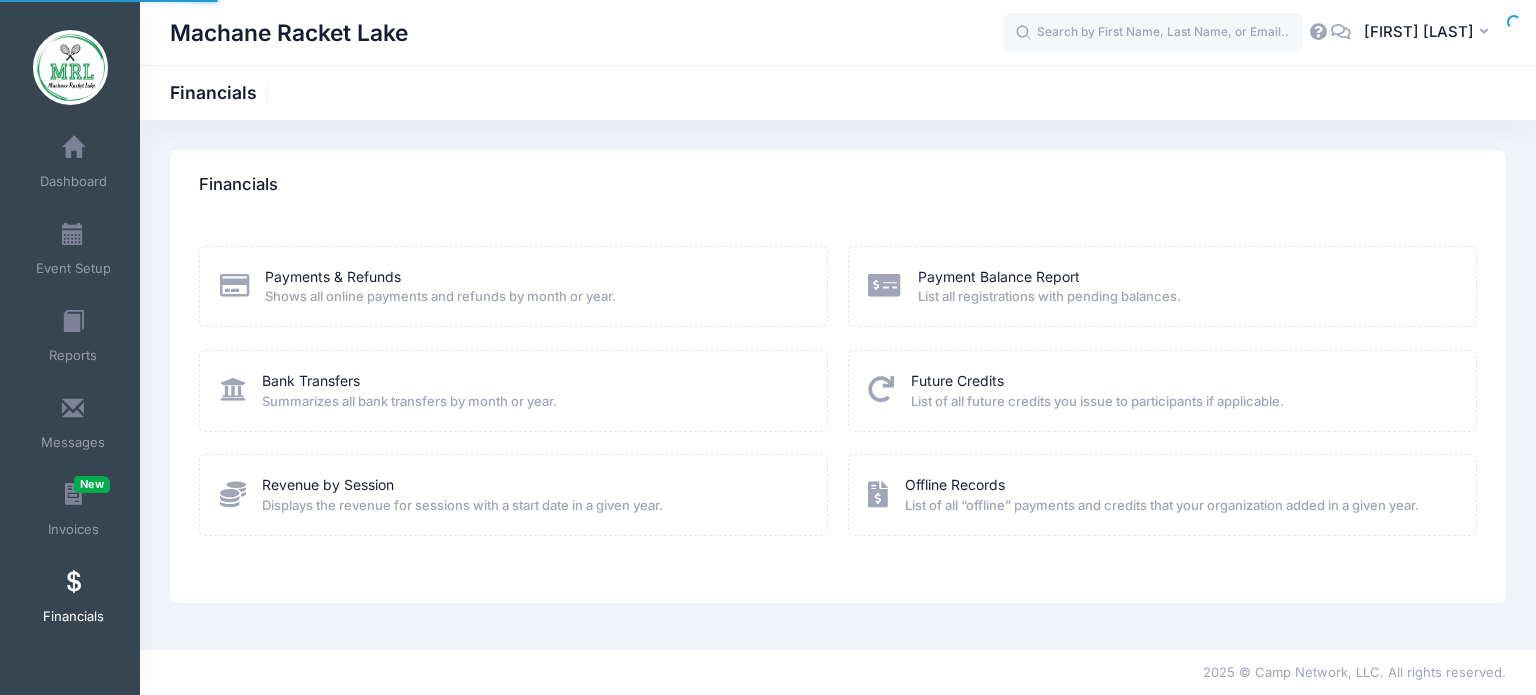scroll, scrollTop: 0, scrollLeft: 0, axis: both 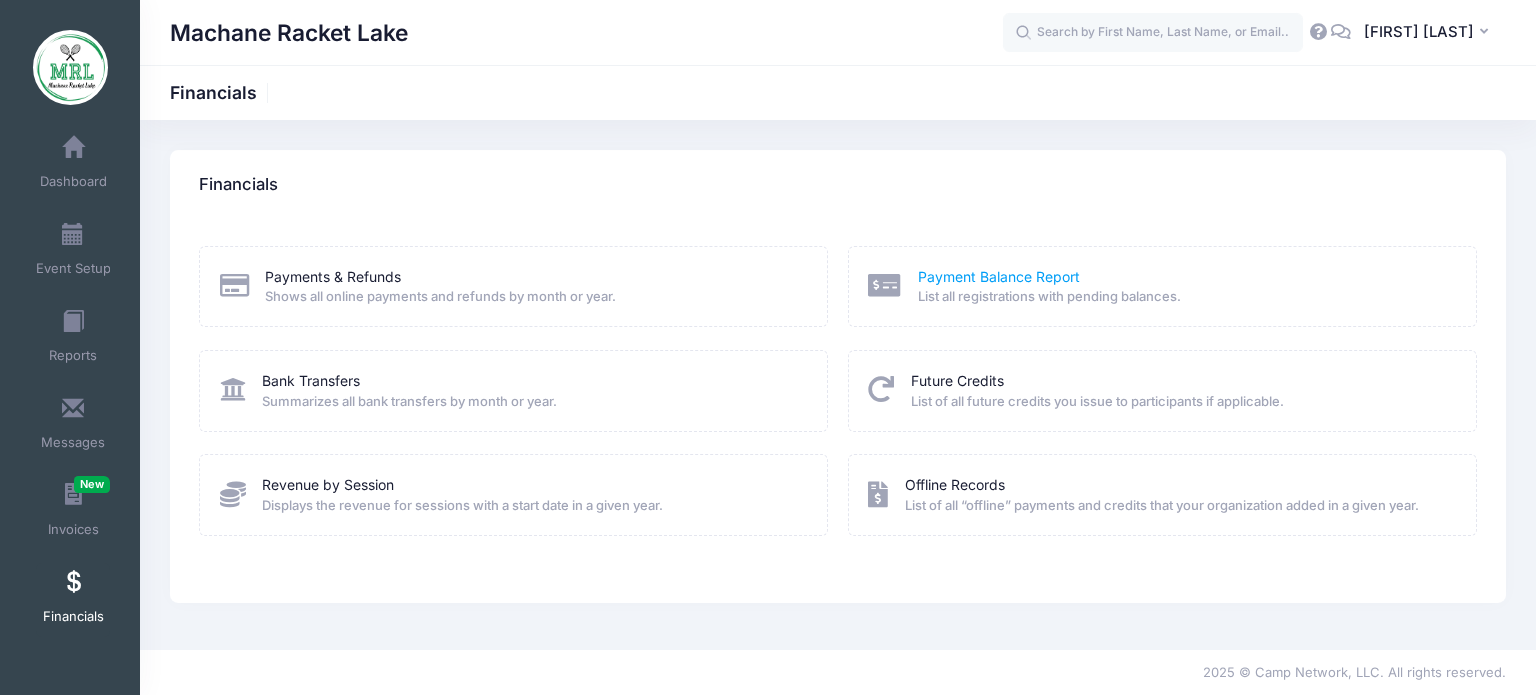 click on "Payment Balance Report" at bounding box center [999, 276] 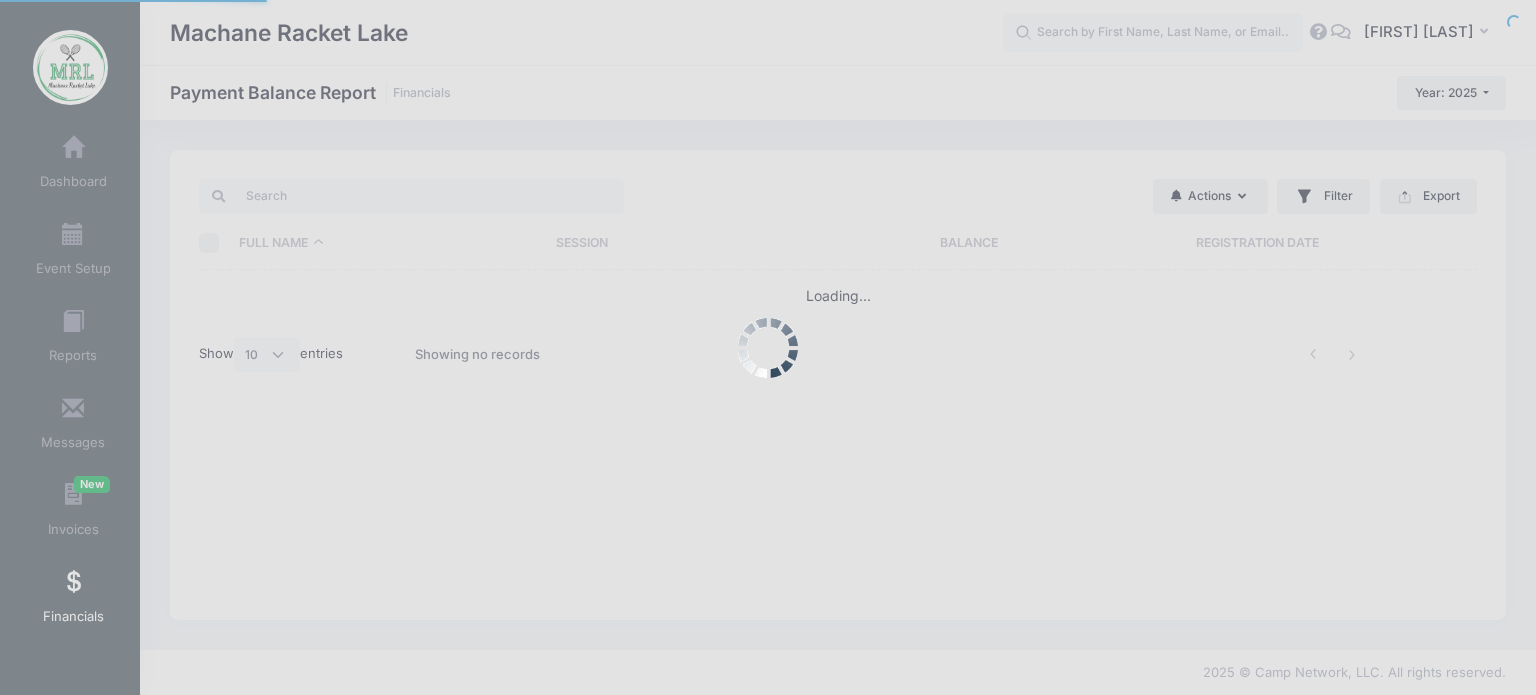 scroll, scrollTop: 0, scrollLeft: 0, axis: both 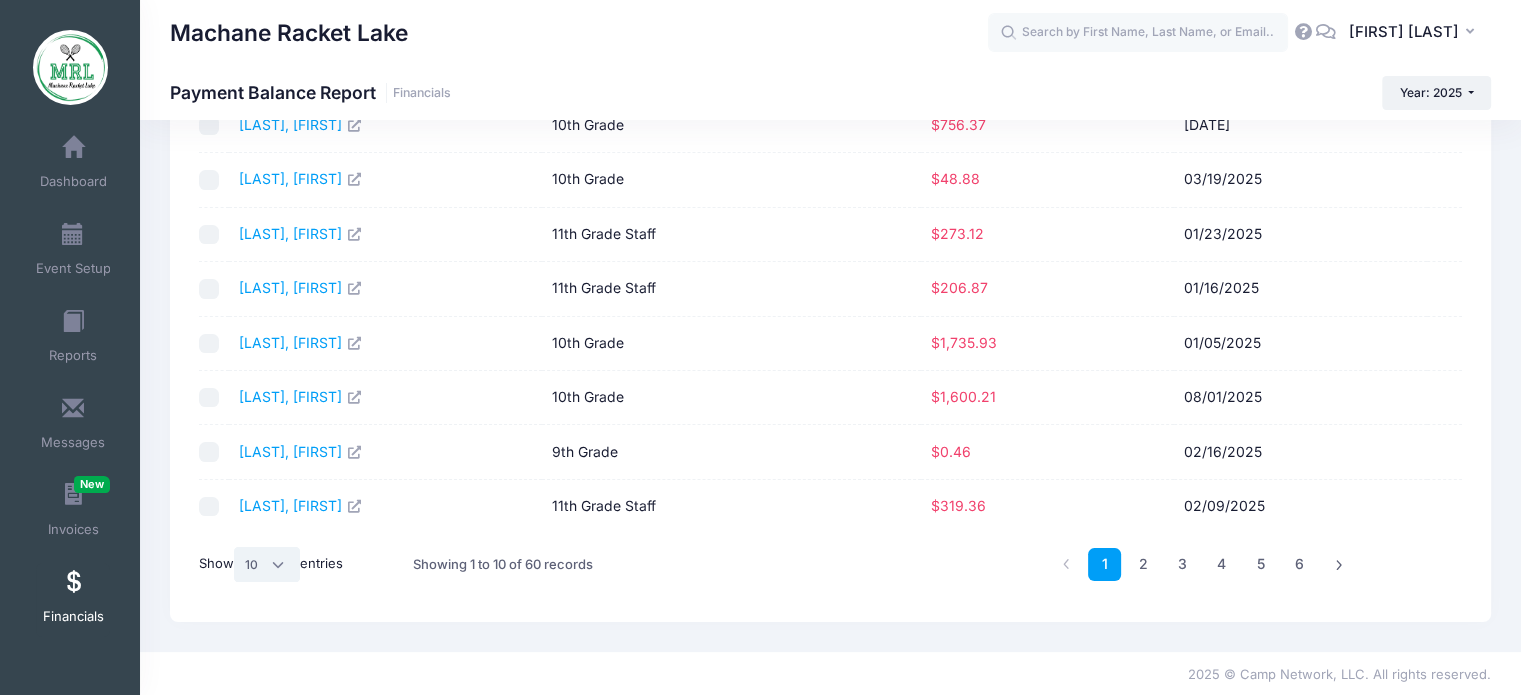 click on "All 10 25 50" at bounding box center [267, 564] 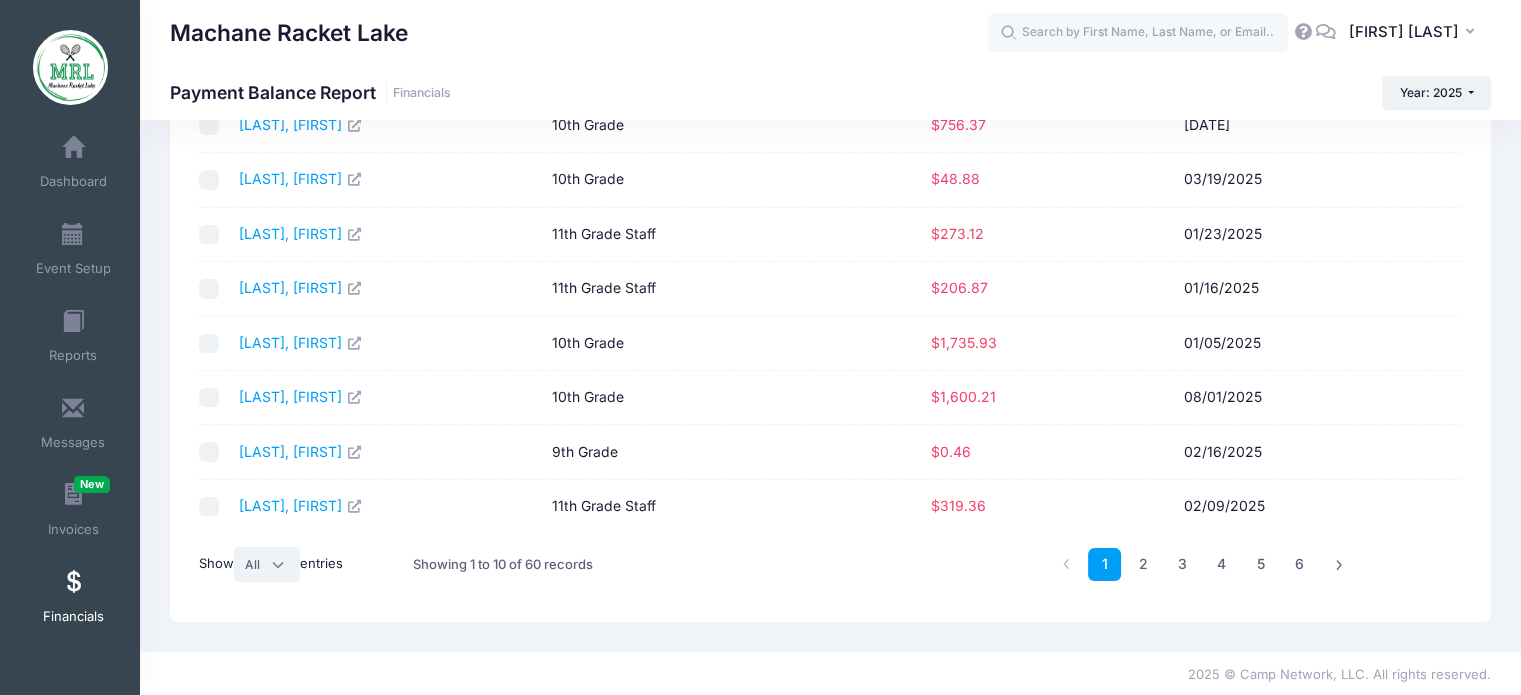click on "All 10 25 50" at bounding box center (267, 564) 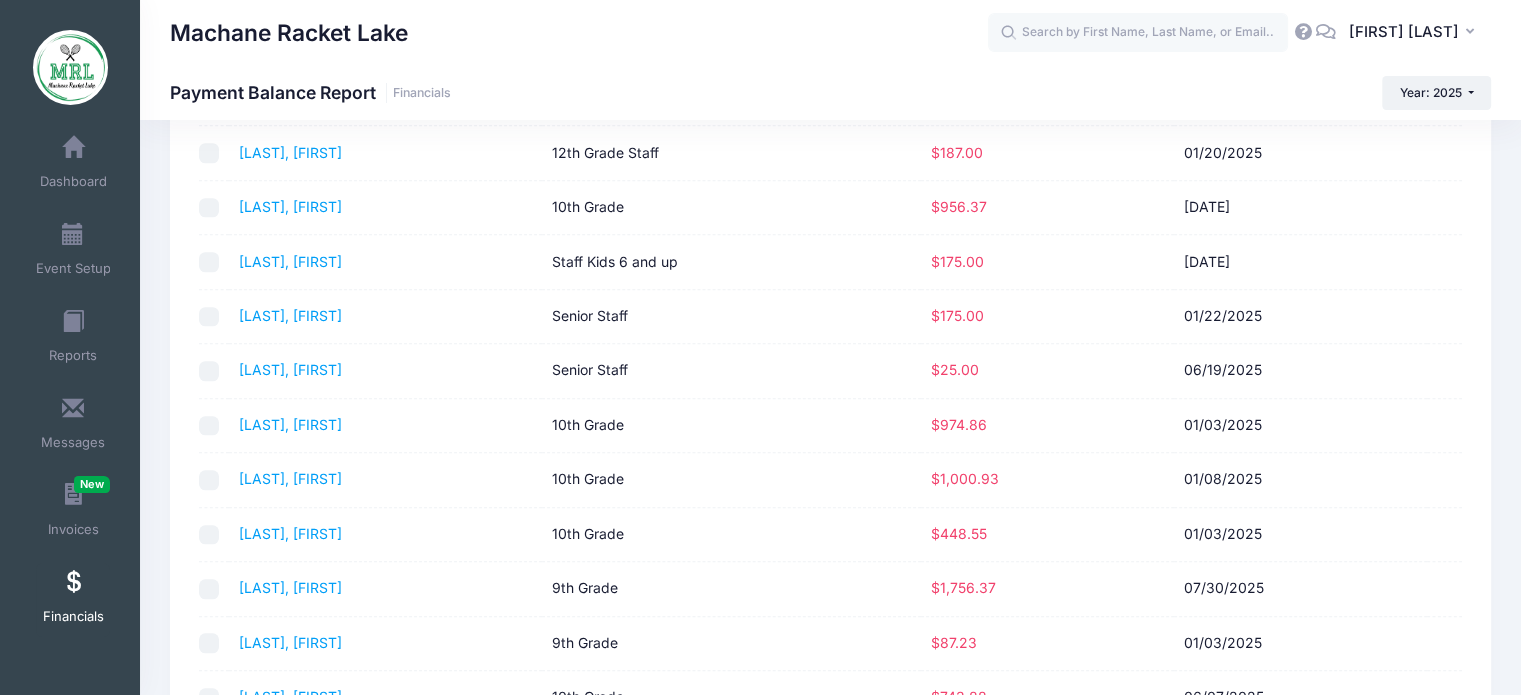 scroll, scrollTop: 0, scrollLeft: 0, axis: both 